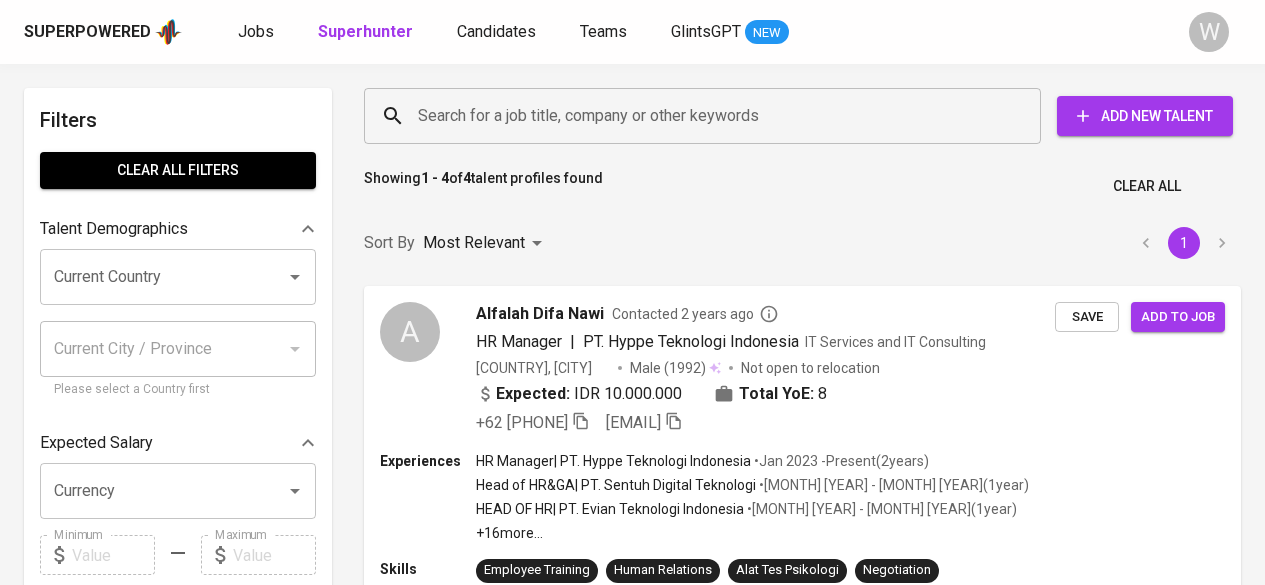 scroll, scrollTop: 0, scrollLeft: 0, axis: both 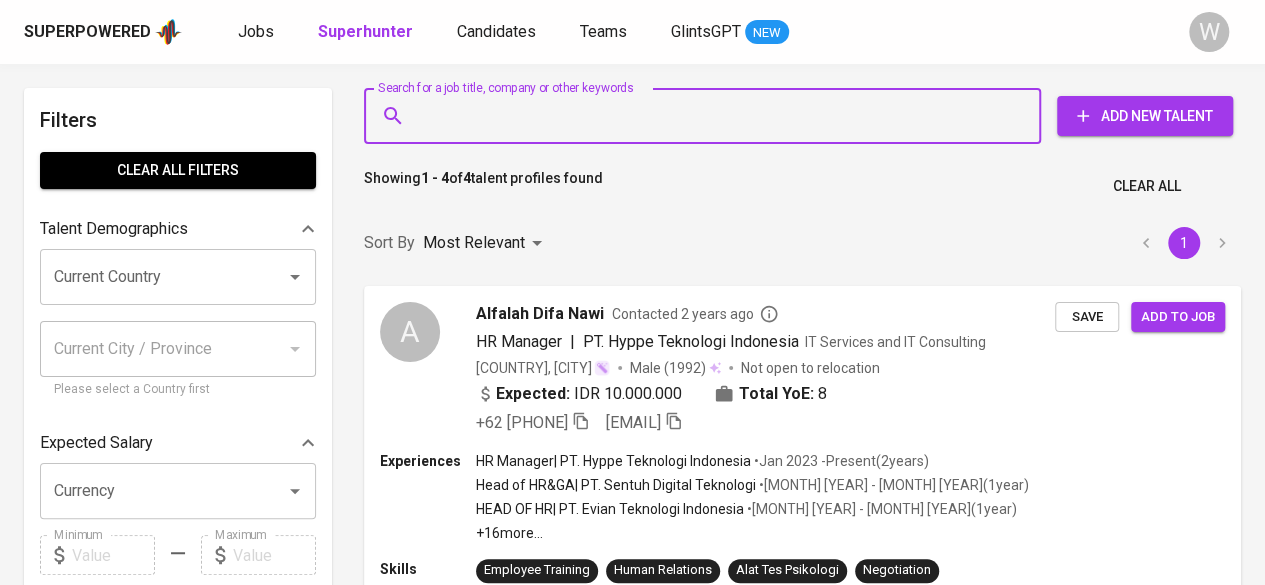 click on "Search for a job title, company or other keywords" at bounding box center (707, 116) 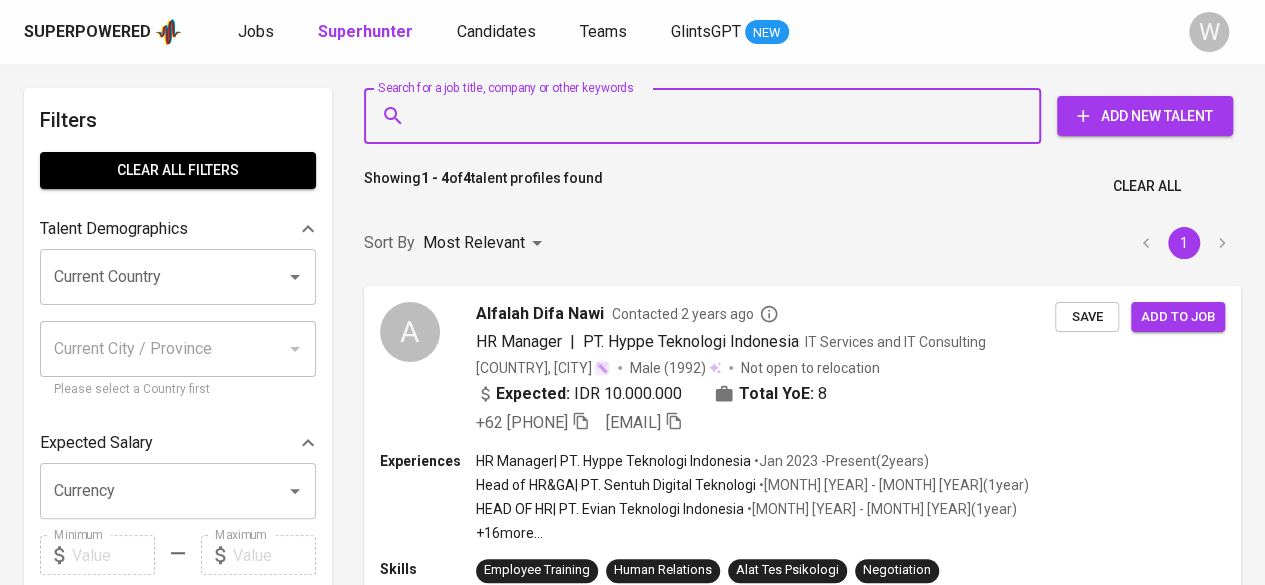 paste on "[EMAIL]" 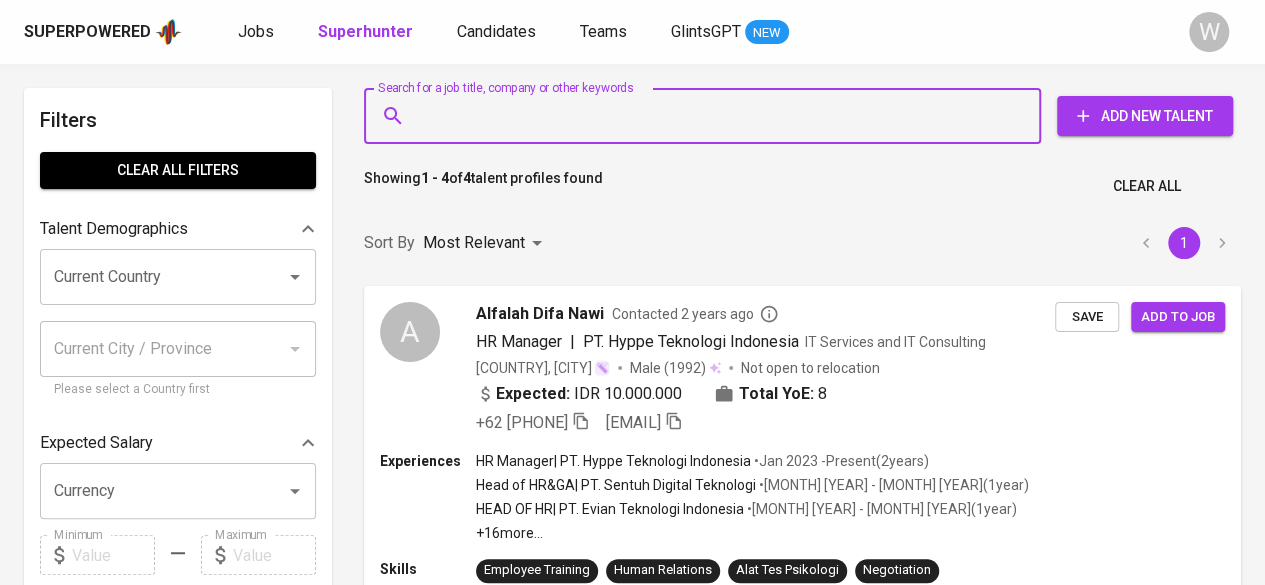 type on "[EMAIL]" 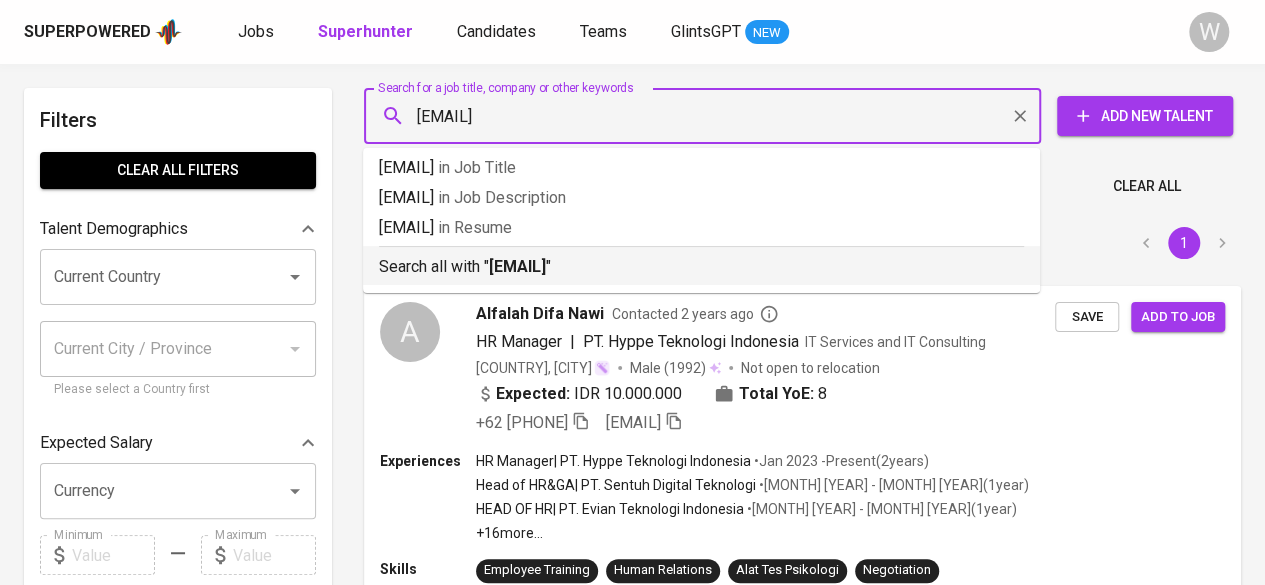 click on "[EMAIL]" at bounding box center (517, 266) 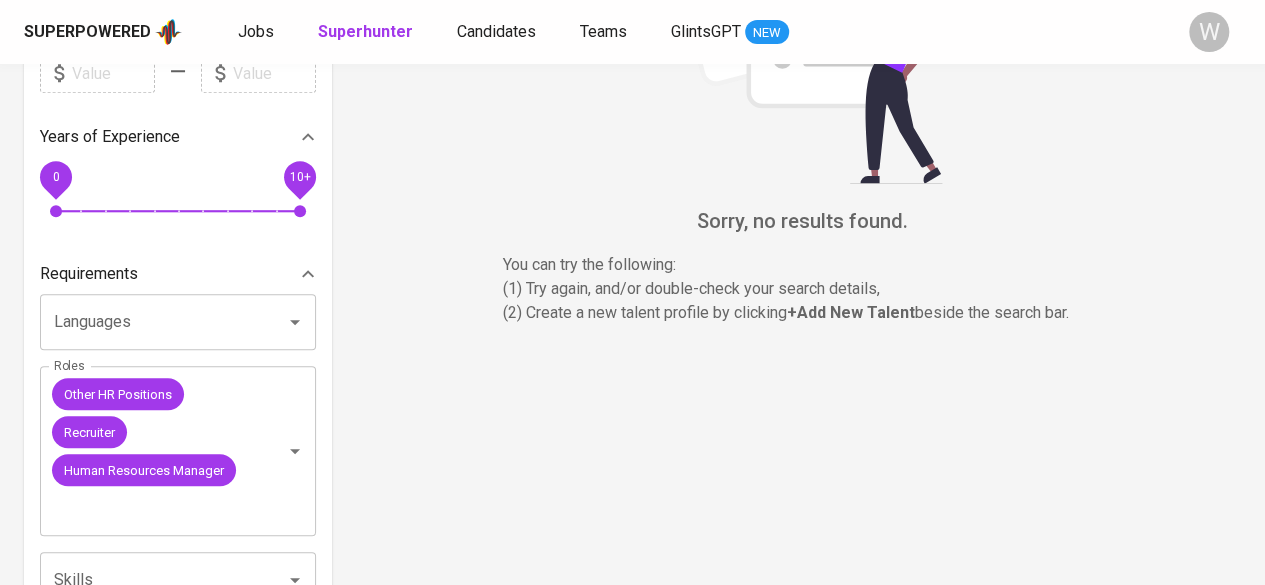 scroll, scrollTop: 510, scrollLeft: 0, axis: vertical 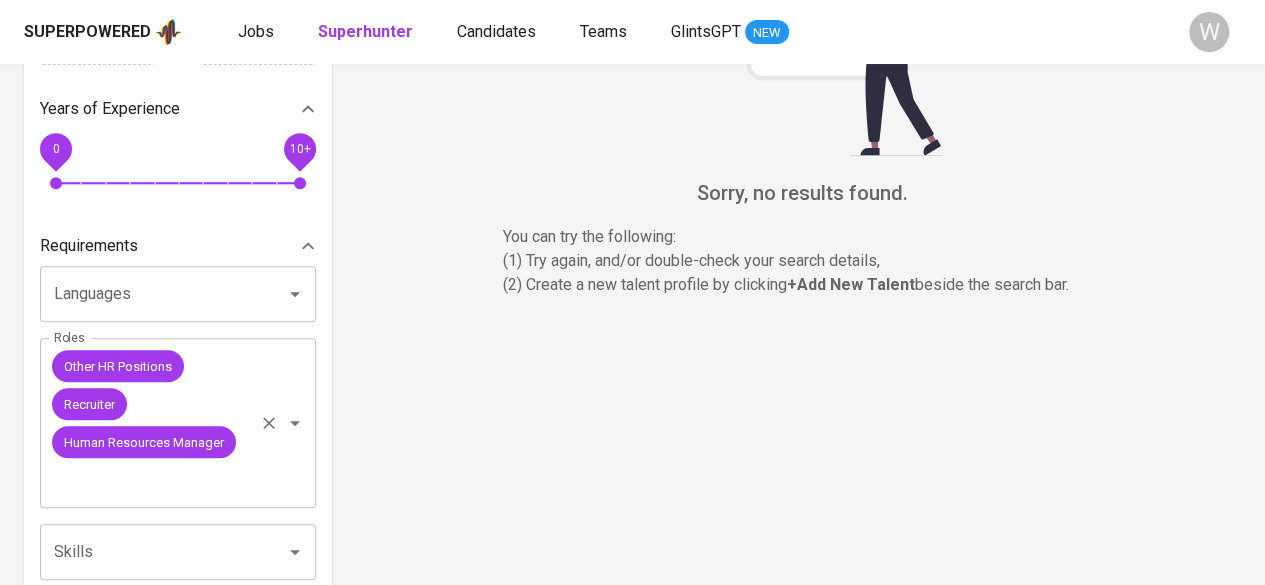 click 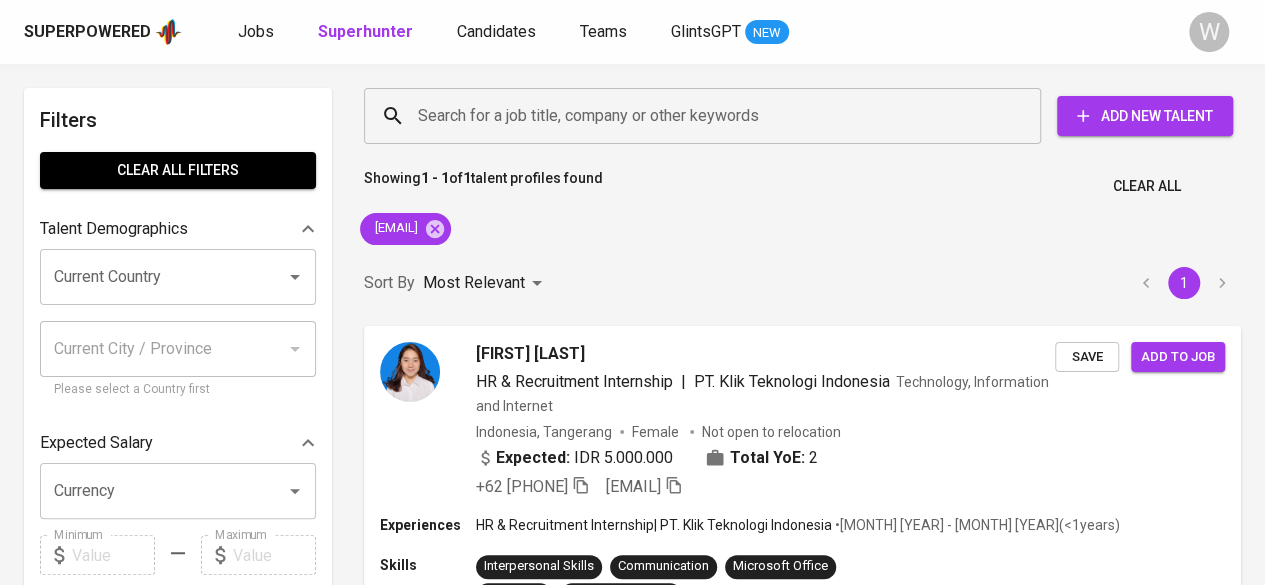 scroll, scrollTop: 70, scrollLeft: 0, axis: vertical 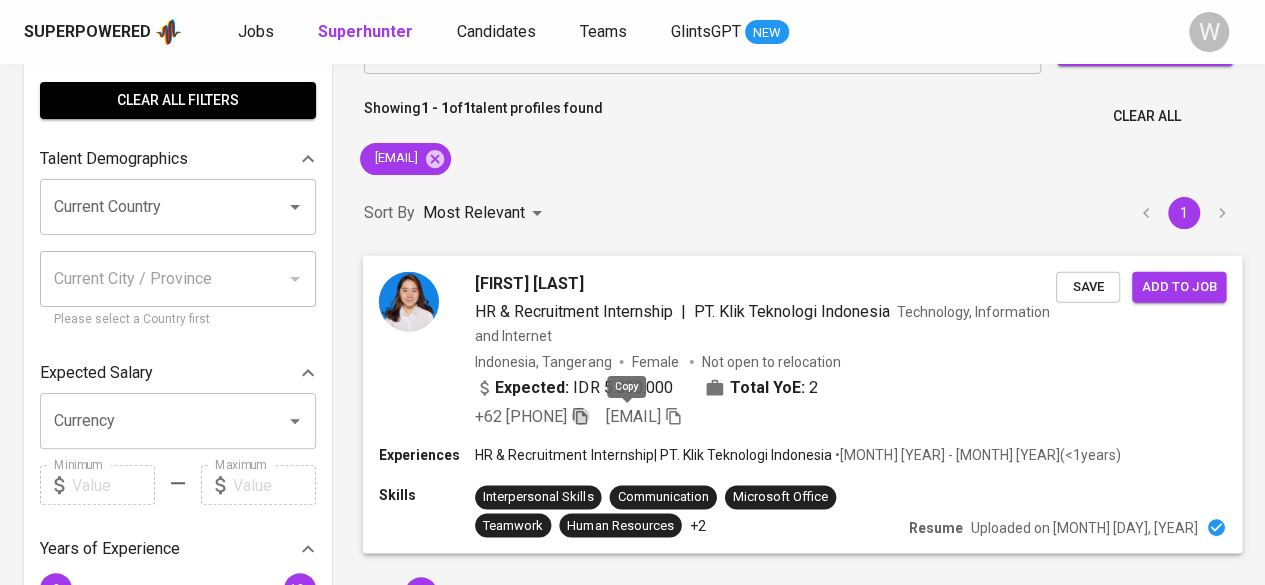 click 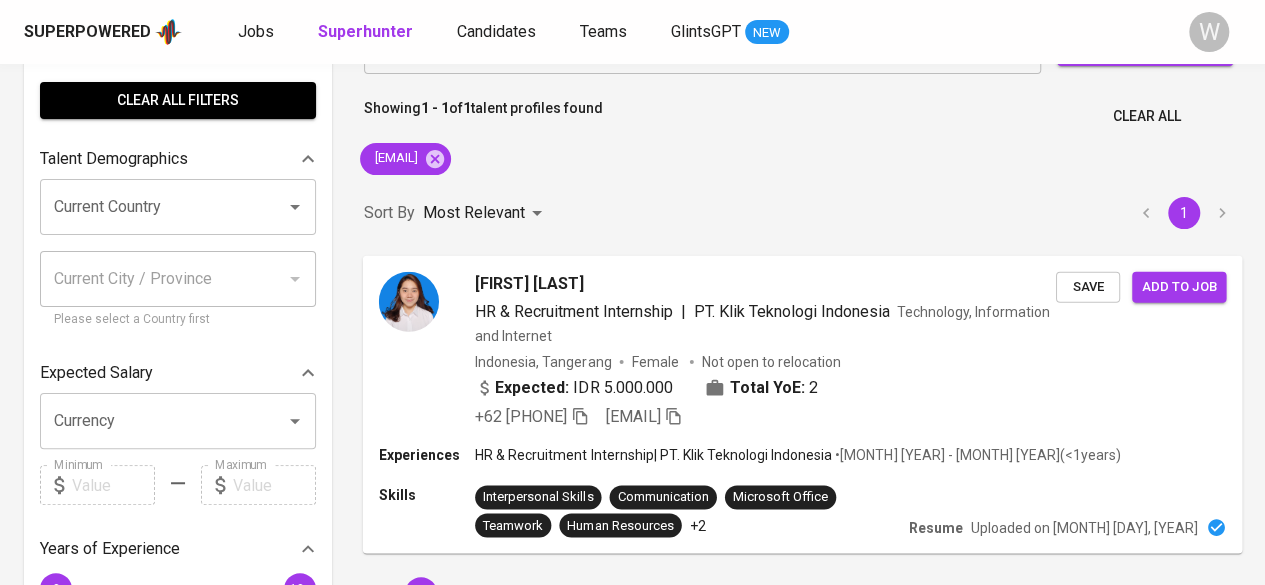 scroll, scrollTop: 0, scrollLeft: 0, axis: both 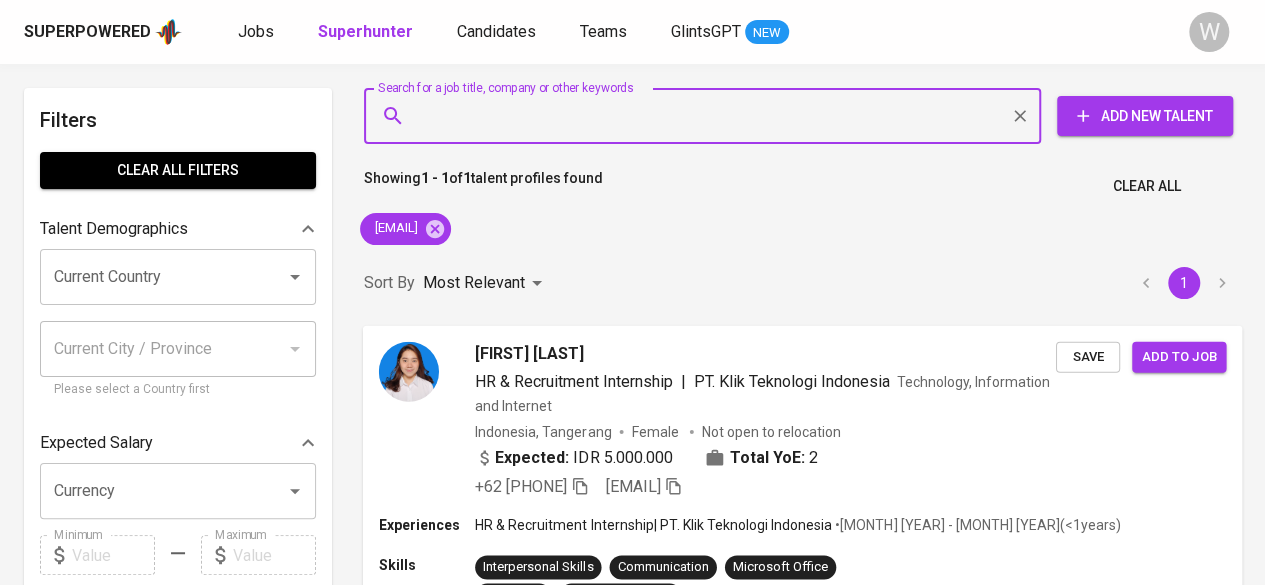 click on "Search for a job title, company or other keywords" at bounding box center [707, 116] 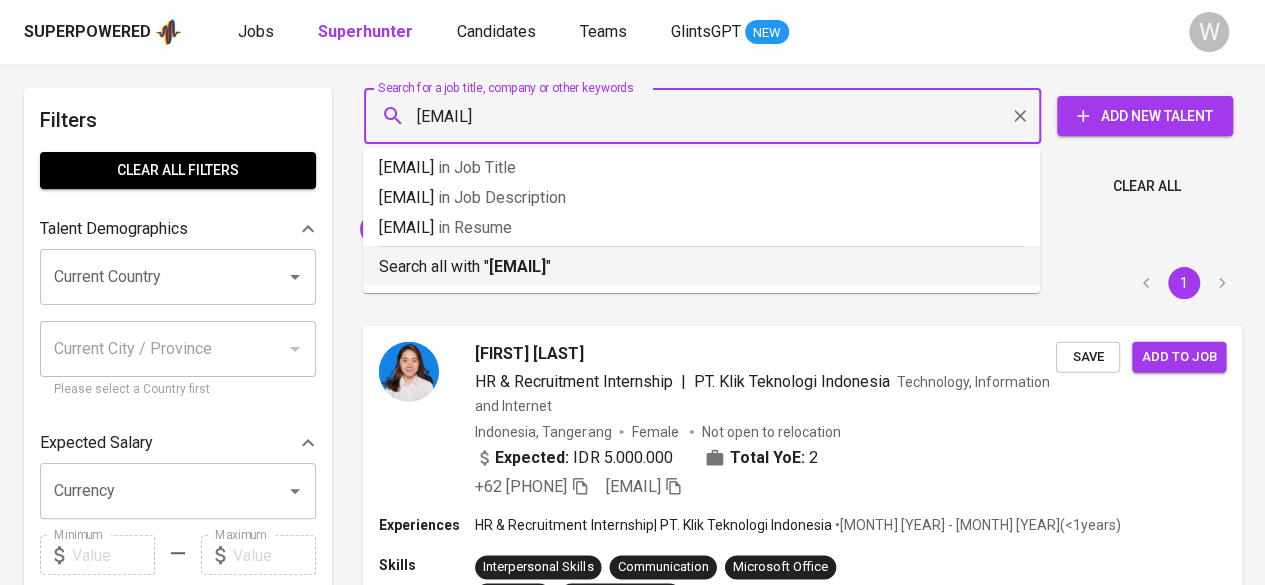click on "[EMAIL]" at bounding box center (517, 266) 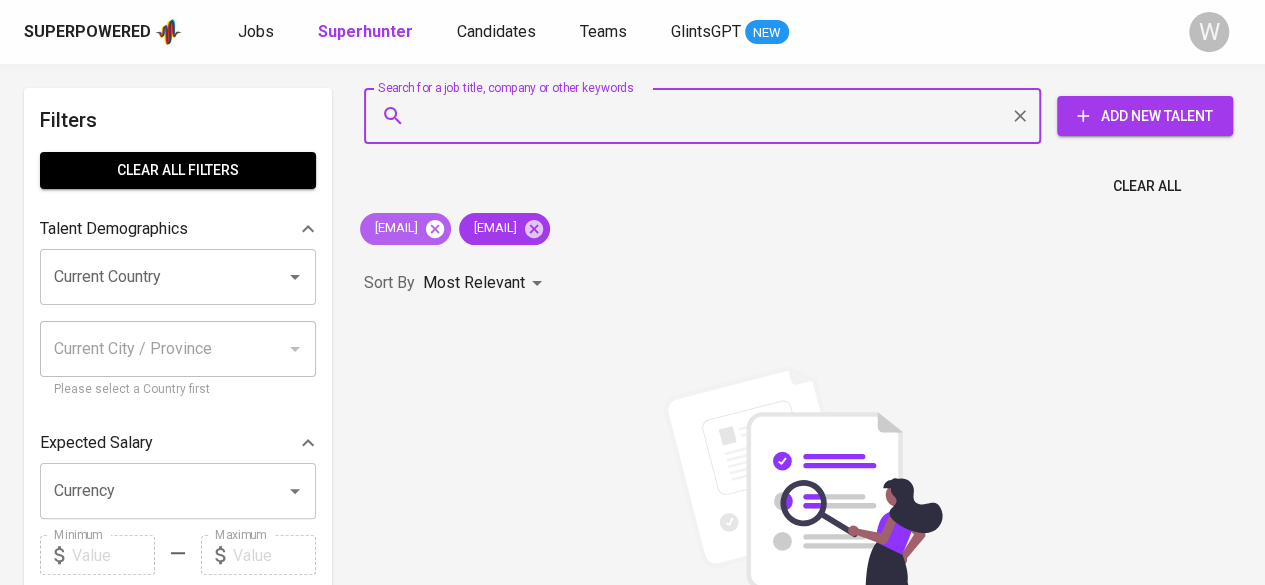 click 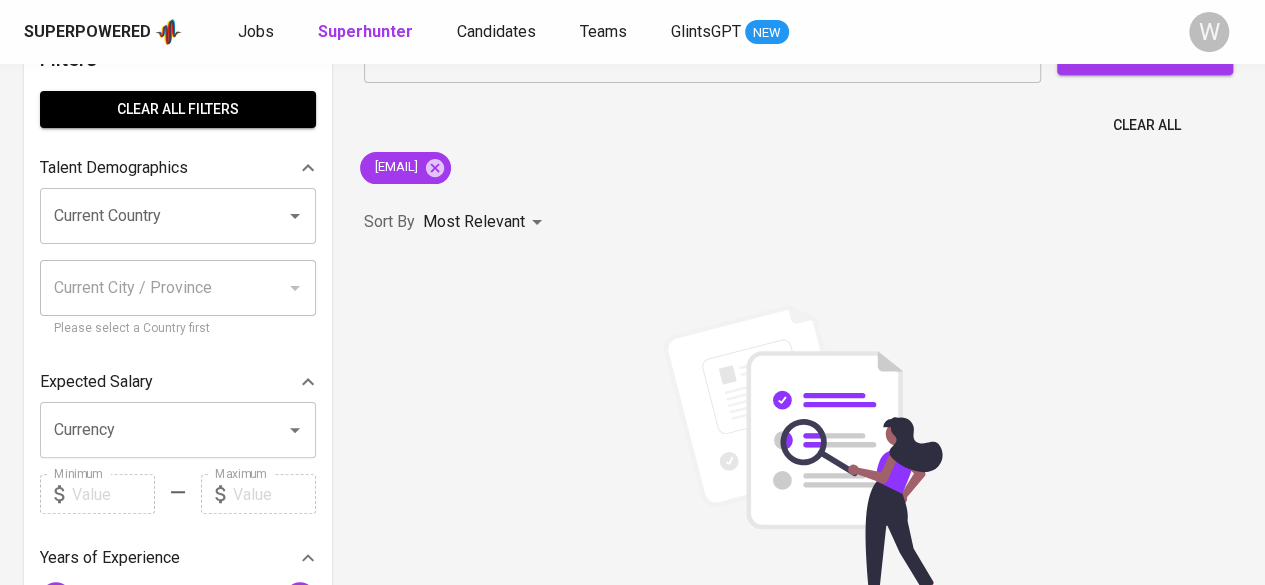scroll, scrollTop: 0, scrollLeft: 0, axis: both 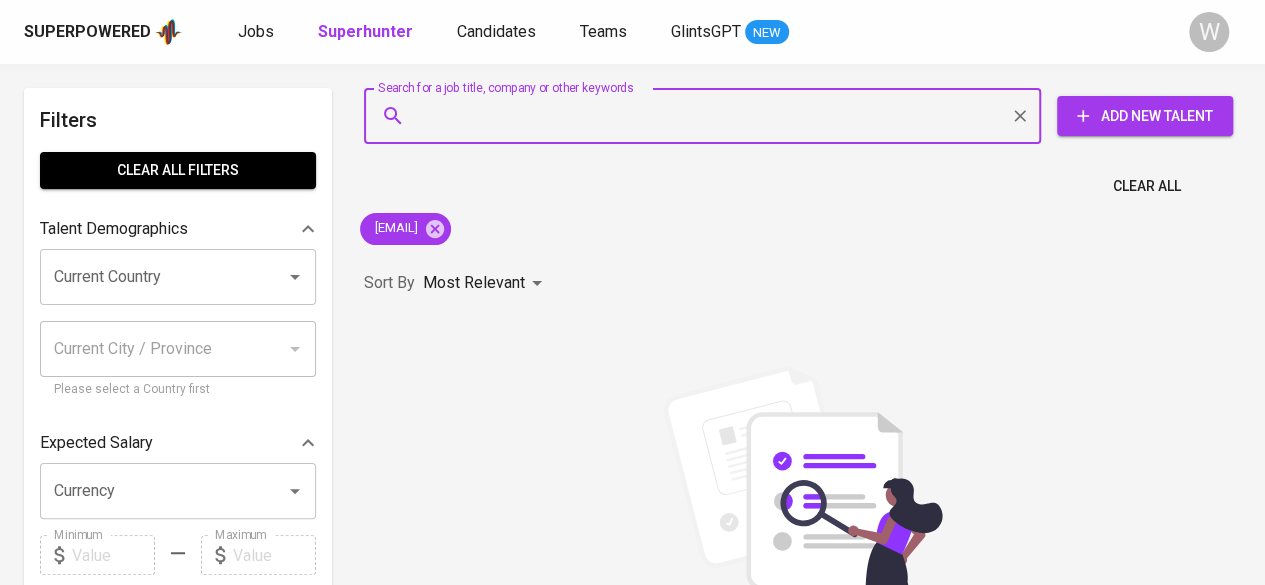 click on "Search for a job title, company or other keywords" at bounding box center [707, 116] 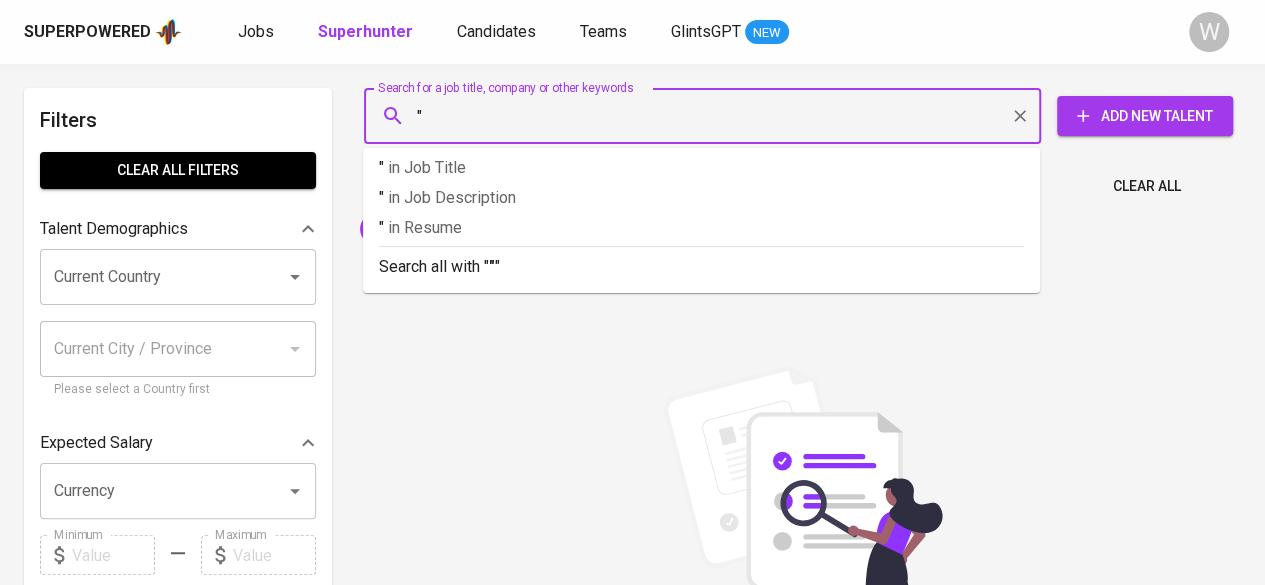paste on "[FIRST] [LAST]" 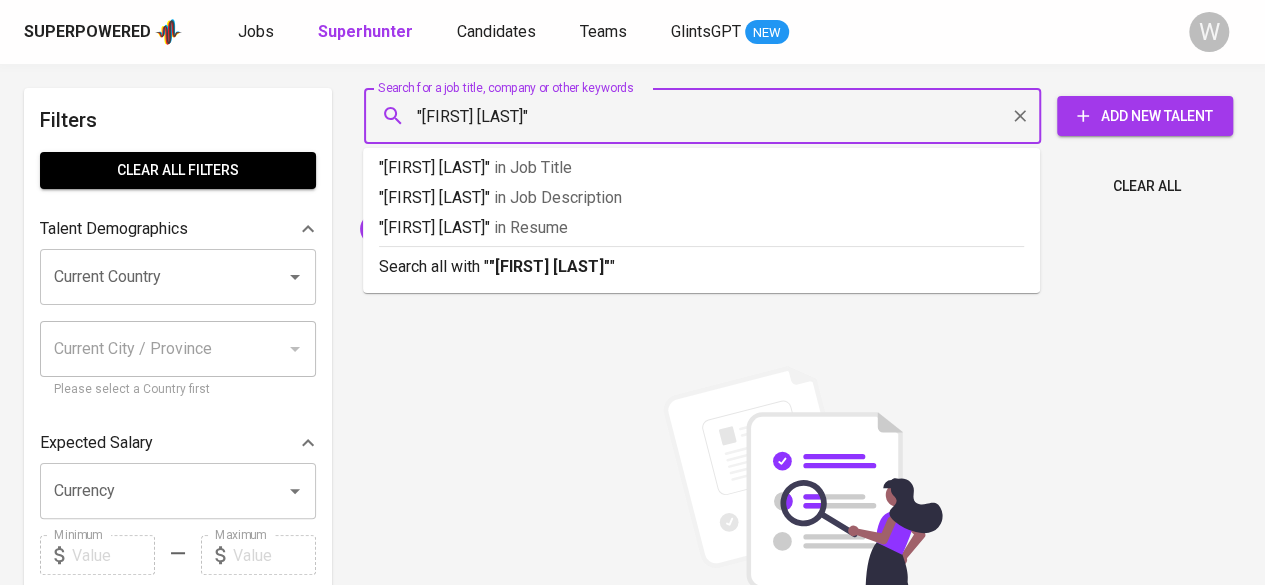 type on ""[NAME]"" 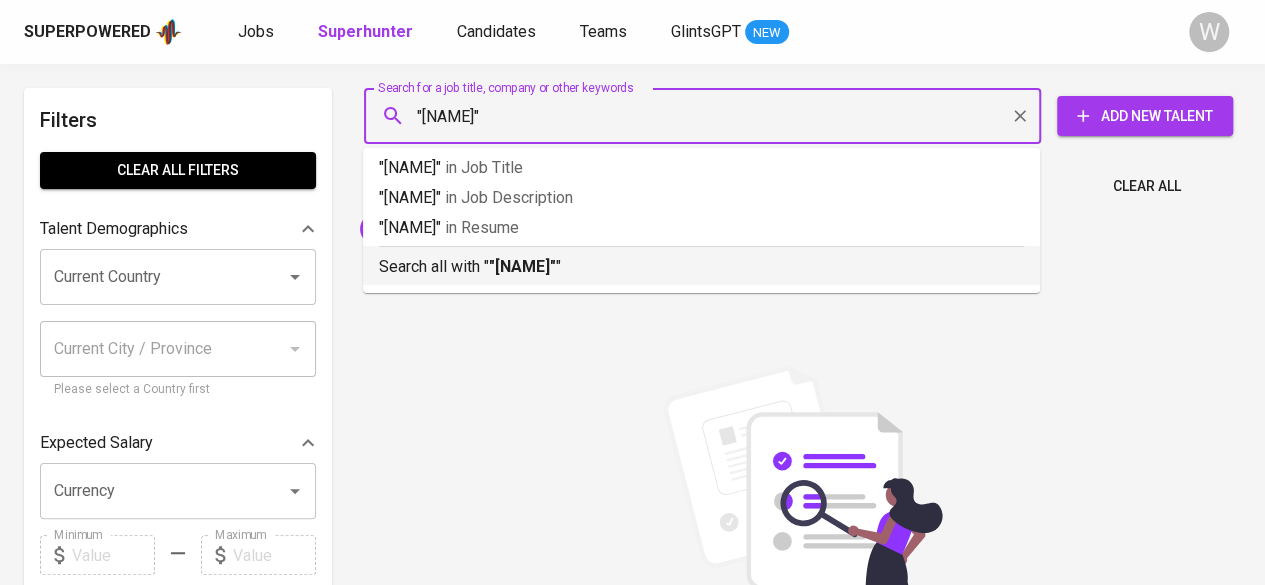 click on ""[NAME]"" at bounding box center (522, 266) 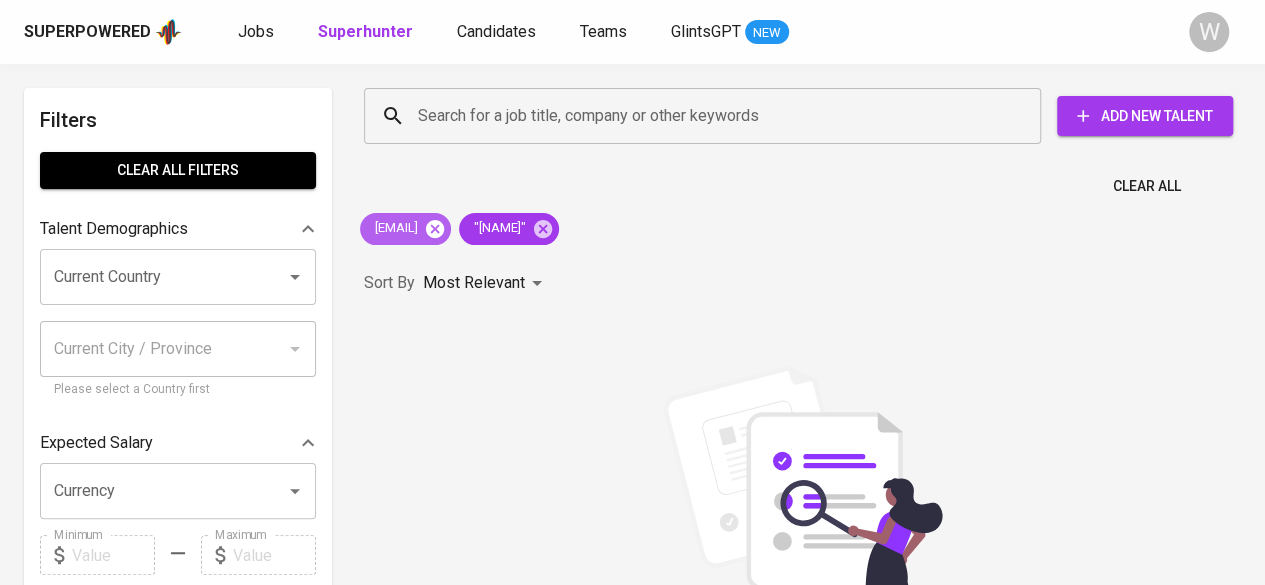 click 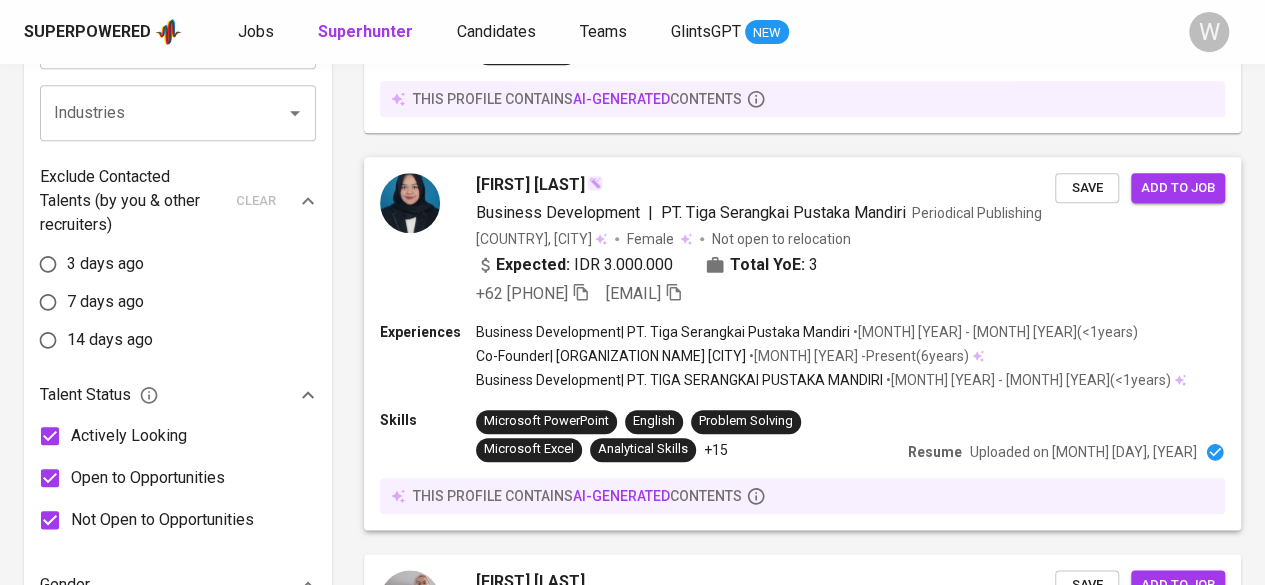 scroll, scrollTop: 0, scrollLeft: 0, axis: both 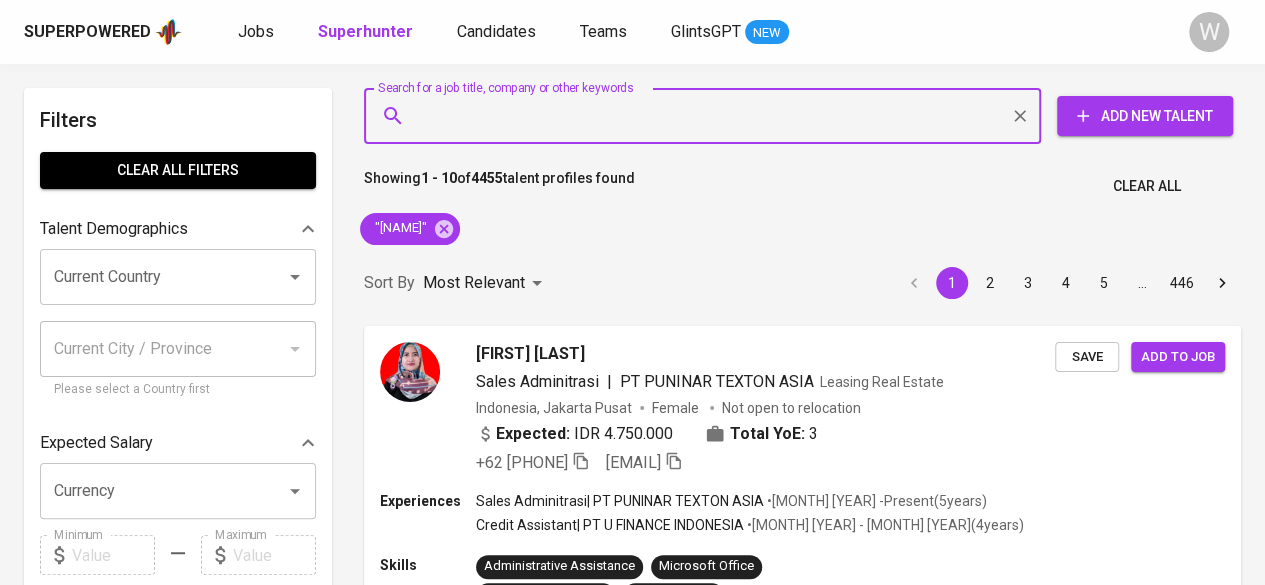 click on "Search for a job title, company or other keywords" at bounding box center (707, 116) 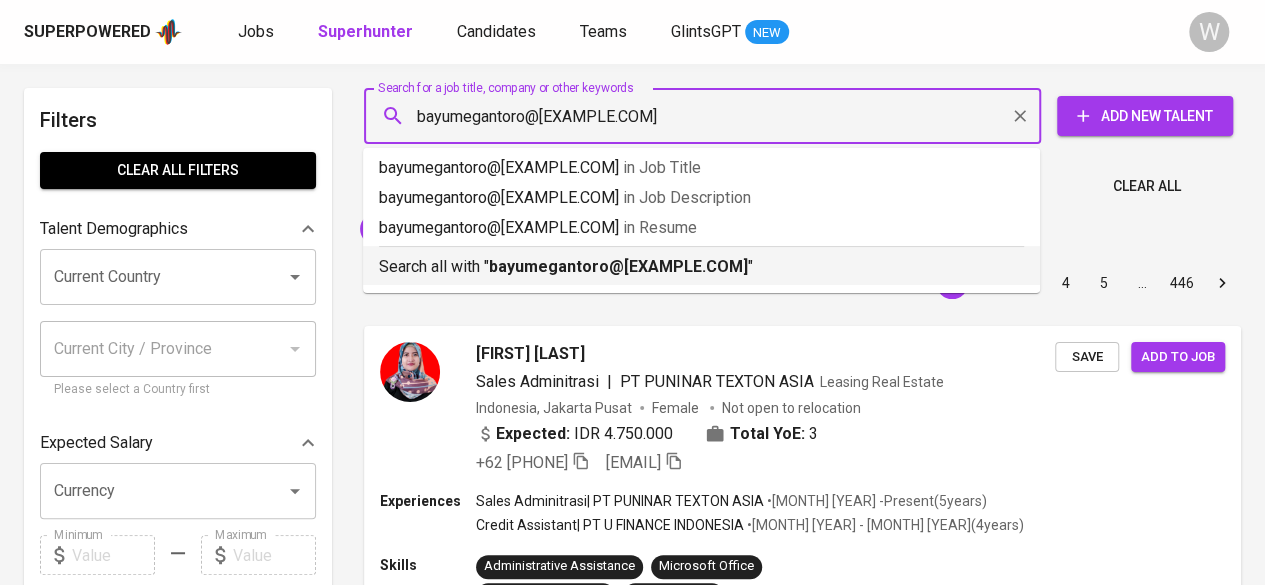 click on "bayumegantoro@[EXAMPLE.COM]" at bounding box center (618, 266) 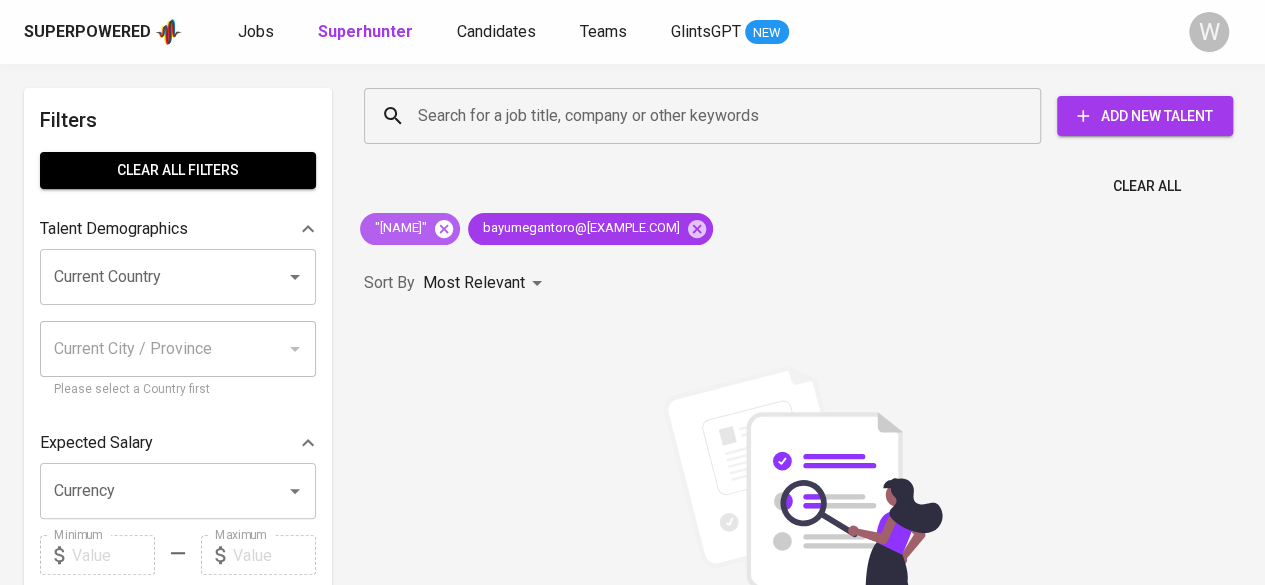 click 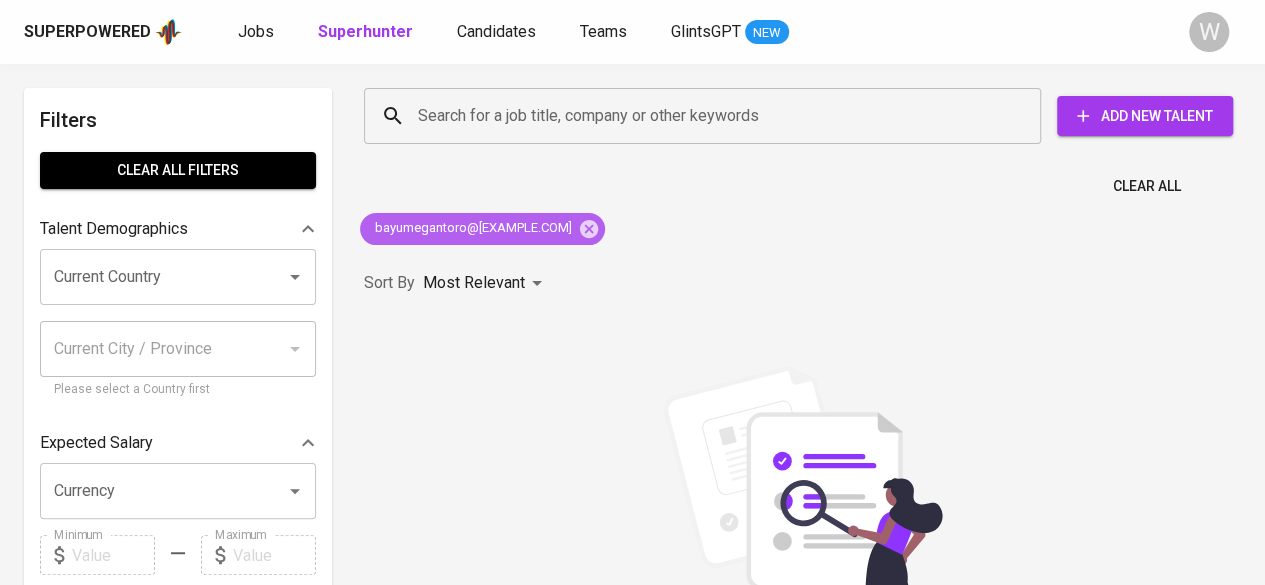 click on "bayumegantoro@[EXAMPLE.COM]" at bounding box center [472, 228] 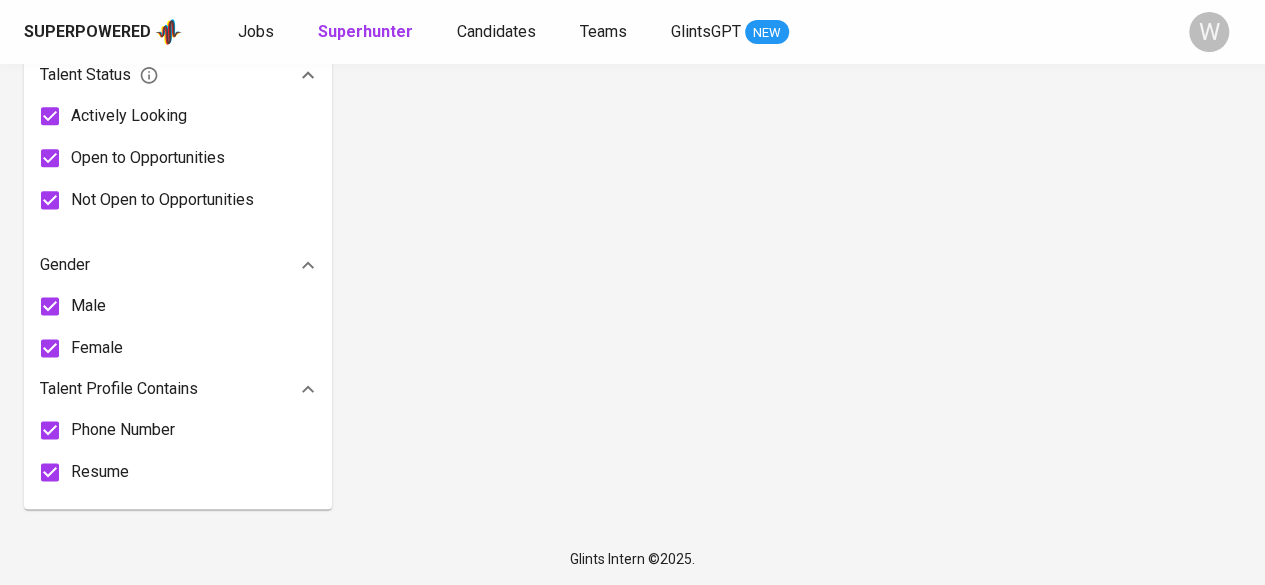 scroll, scrollTop: 0, scrollLeft: 0, axis: both 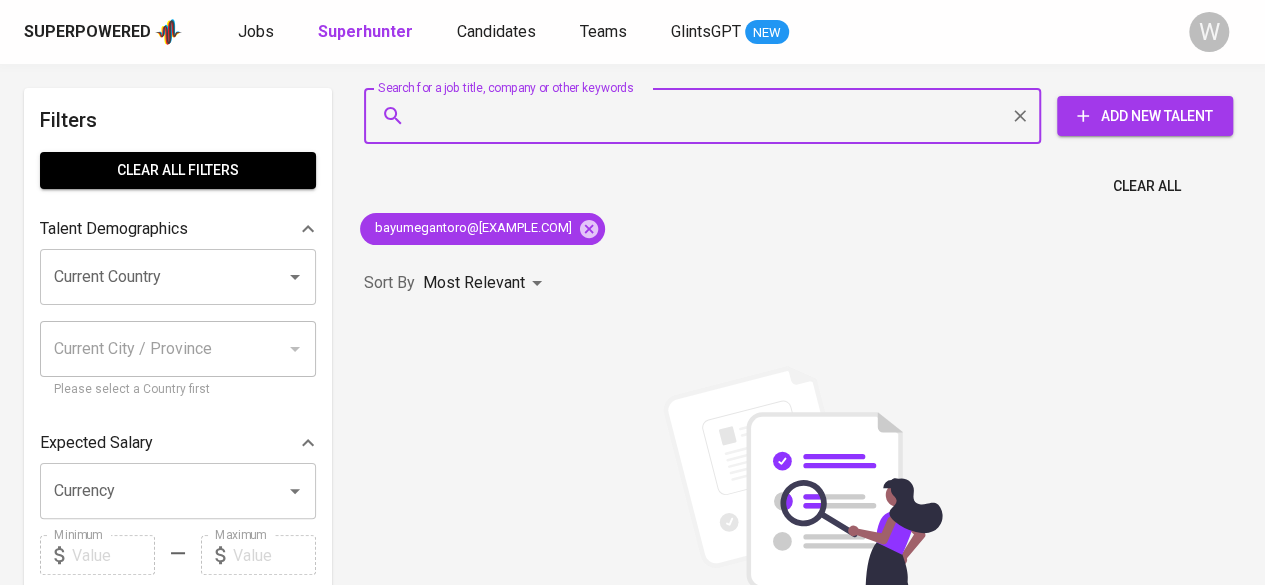 click on "Search for a job title, company or other keywords" at bounding box center (707, 116) 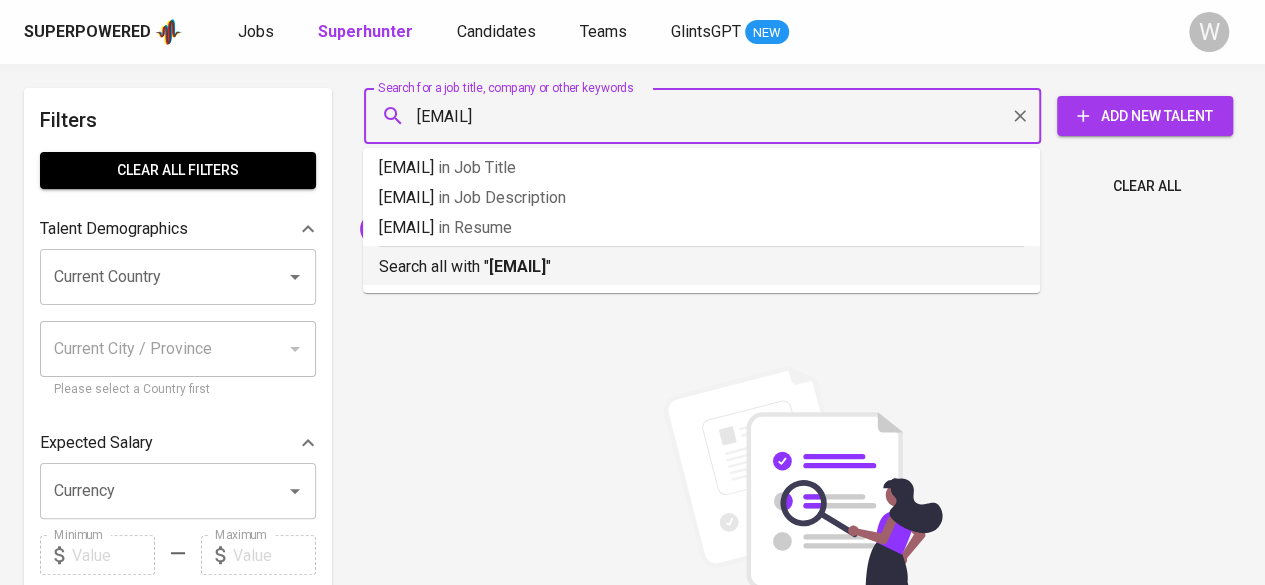 click on "Search all with " [EMAIL] "" at bounding box center (701, 267) 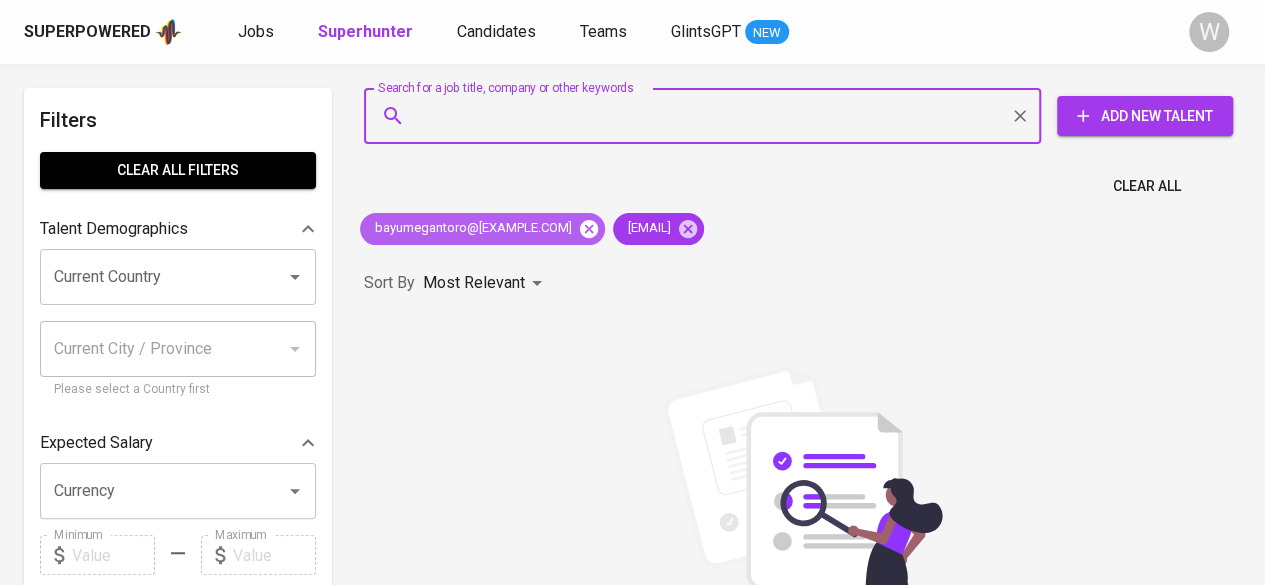 click 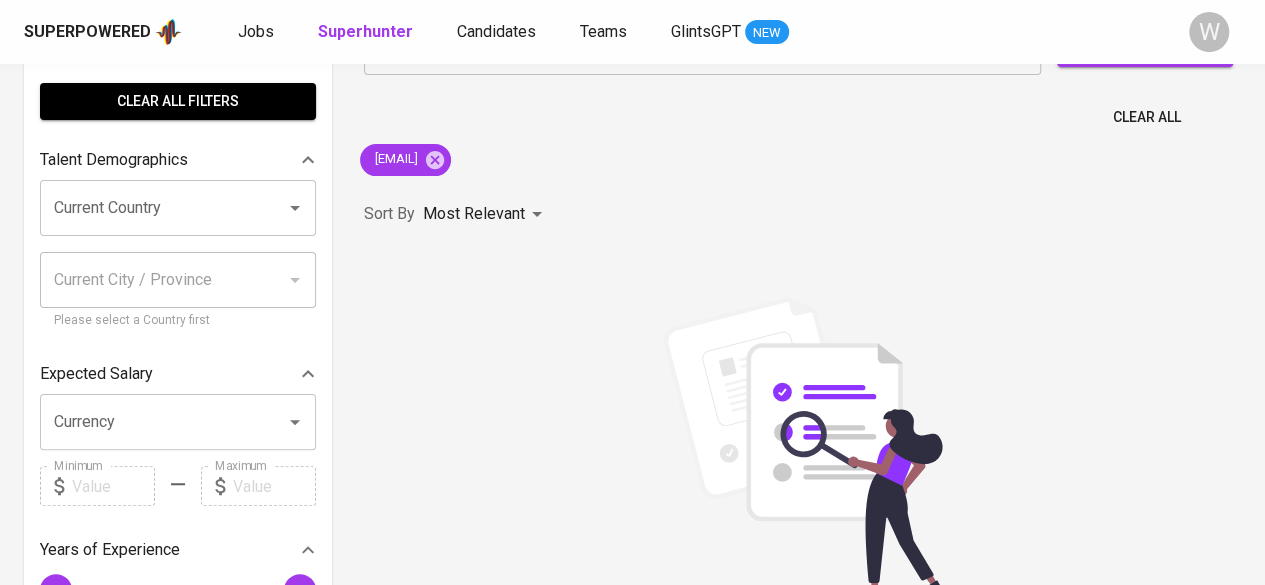 scroll, scrollTop: 0, scrollLeft: 0, axis: both 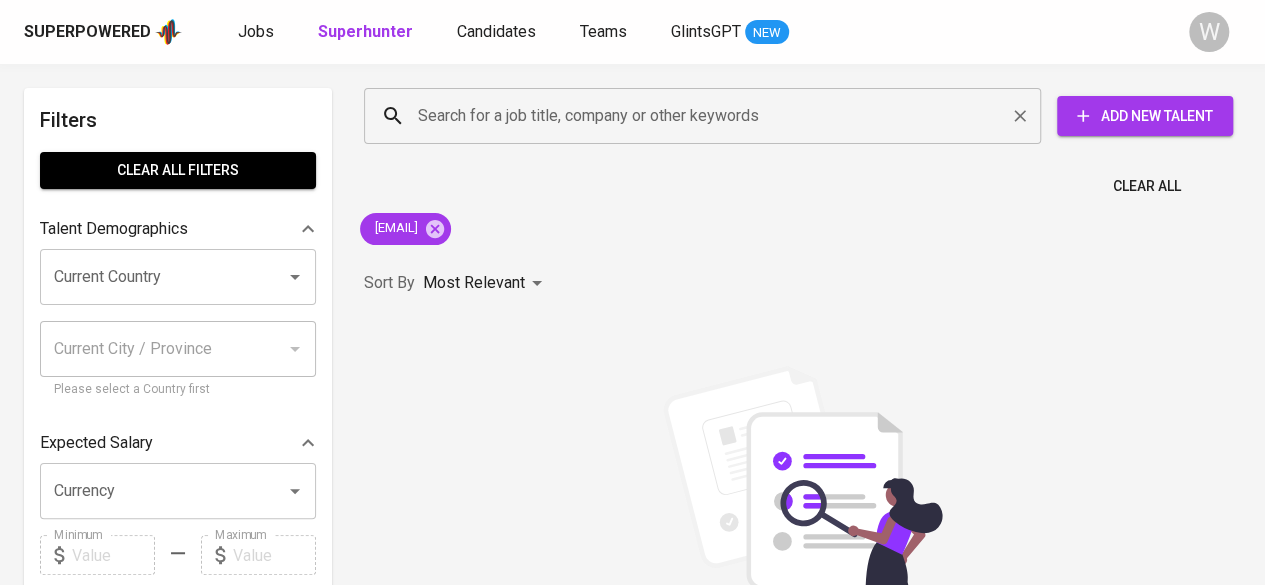 click on "Search for a job title, company or other keywords" at bounding box center [707, 116] 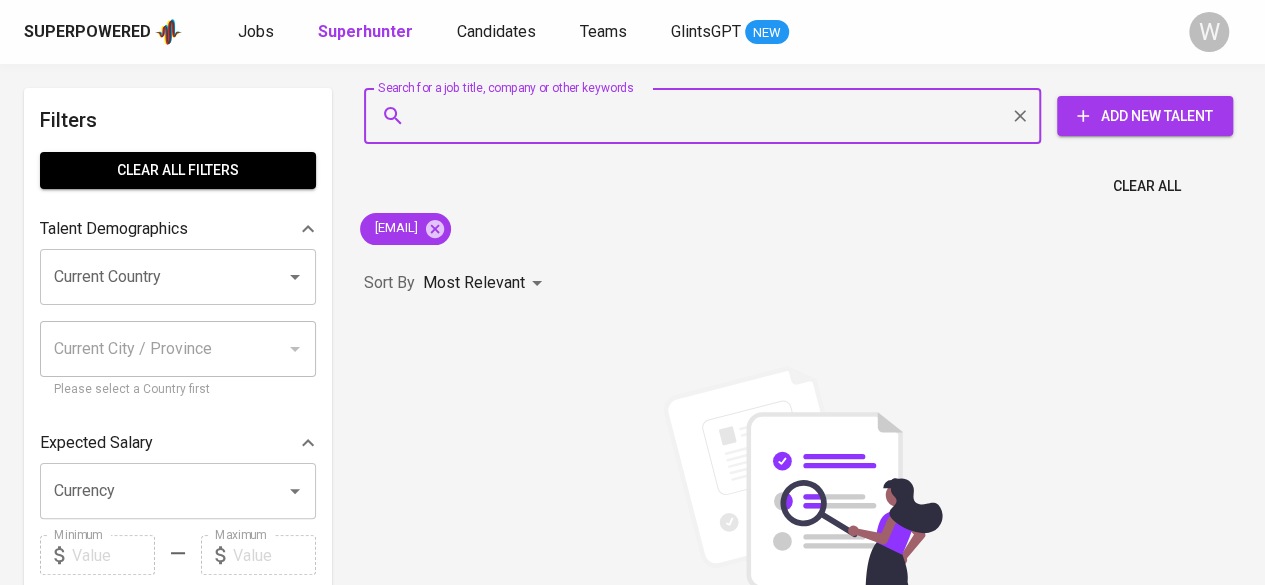 paste on "[EMAIL]" 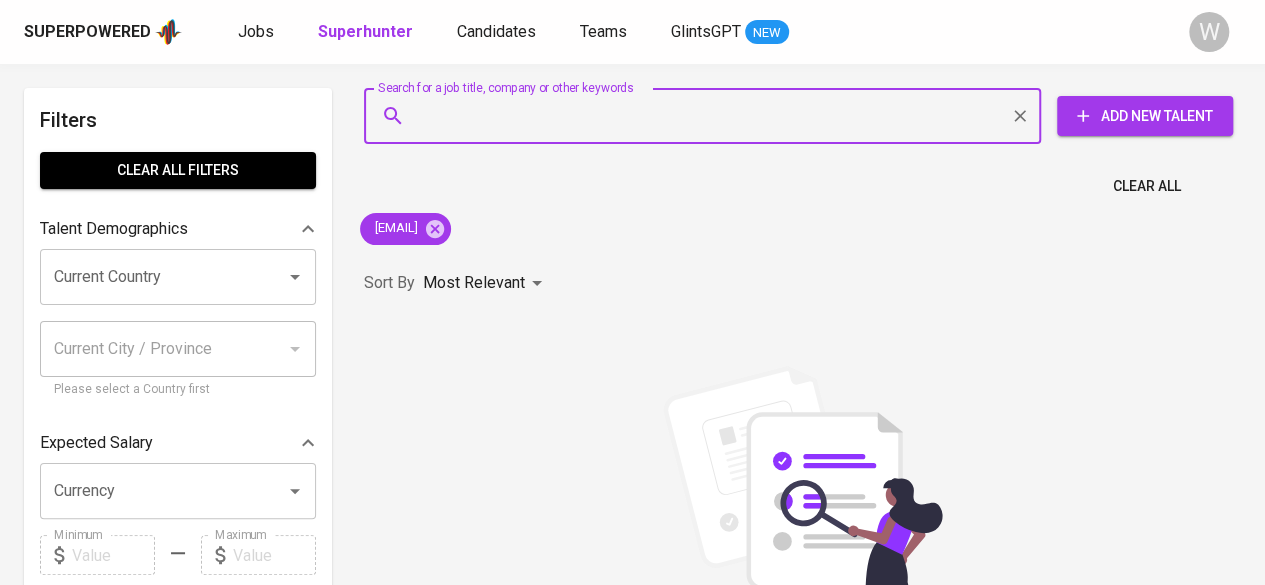 type on "[EMAIL]" 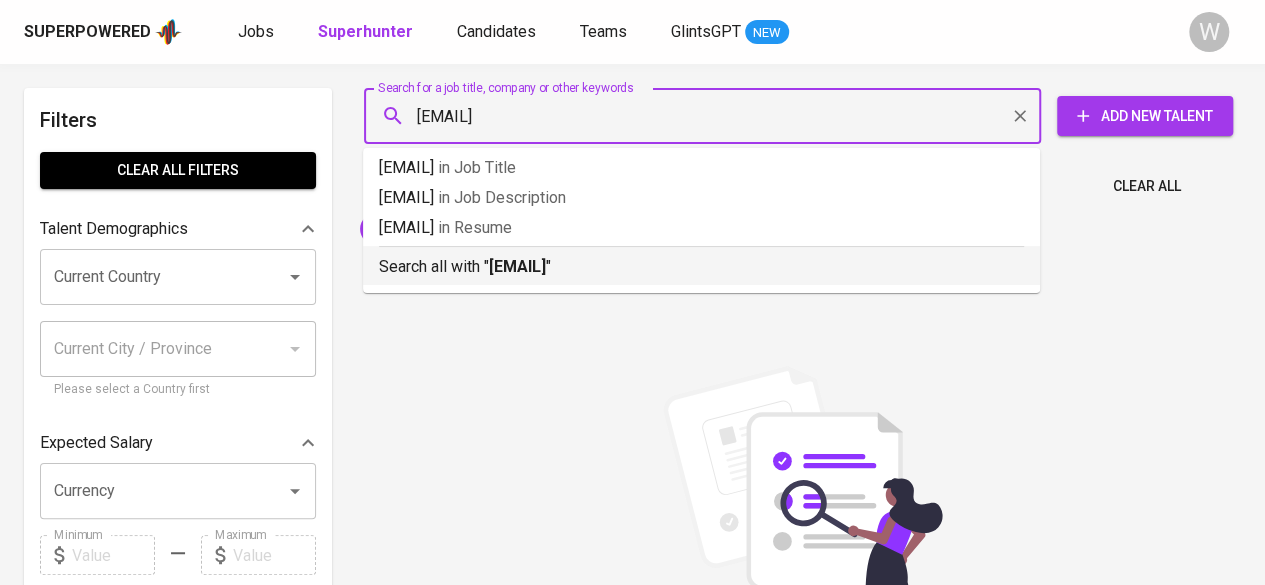 click on "Search all with " [EMAIL] "" at bounding box center [701, 262] 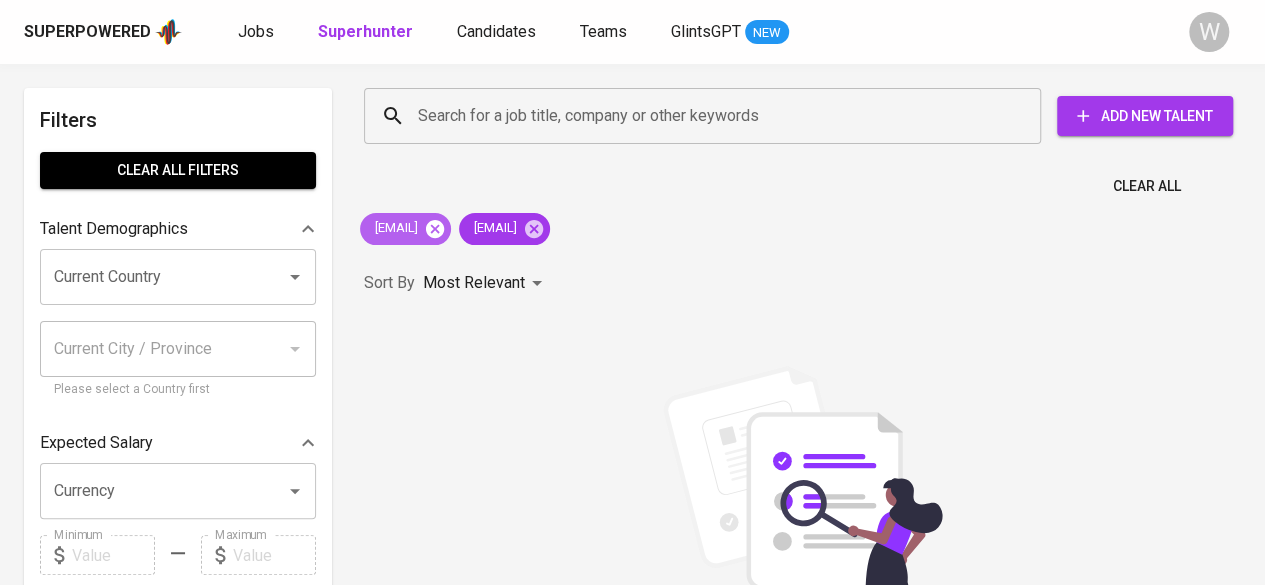 click 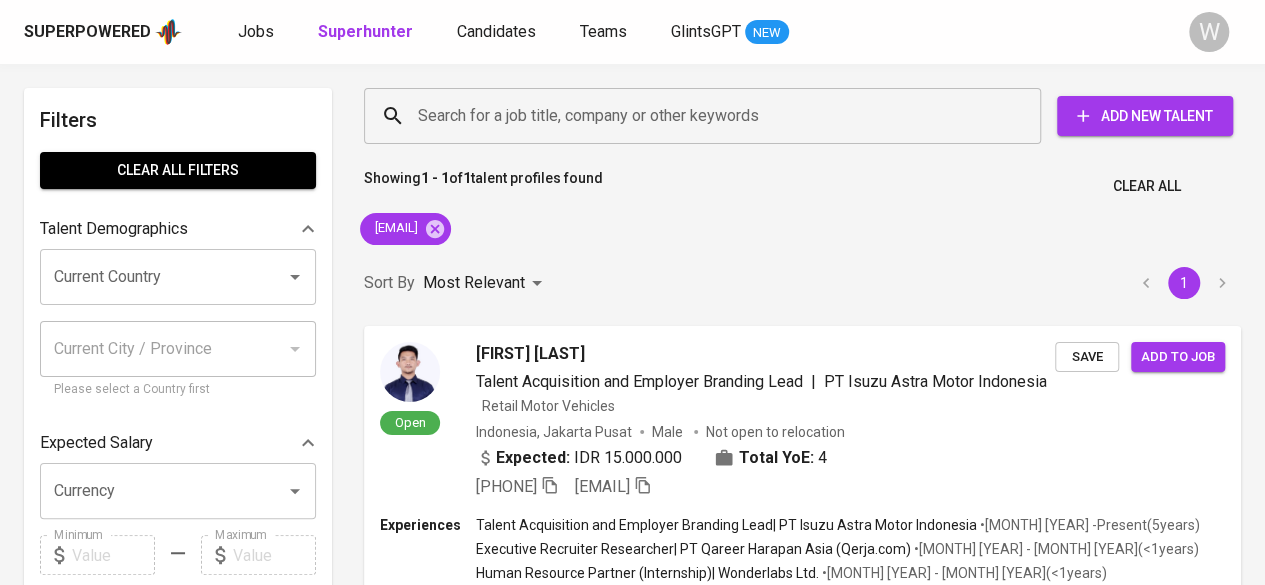 scroll, scrollTop: 90, scrollLeft: 0, axis: vertical 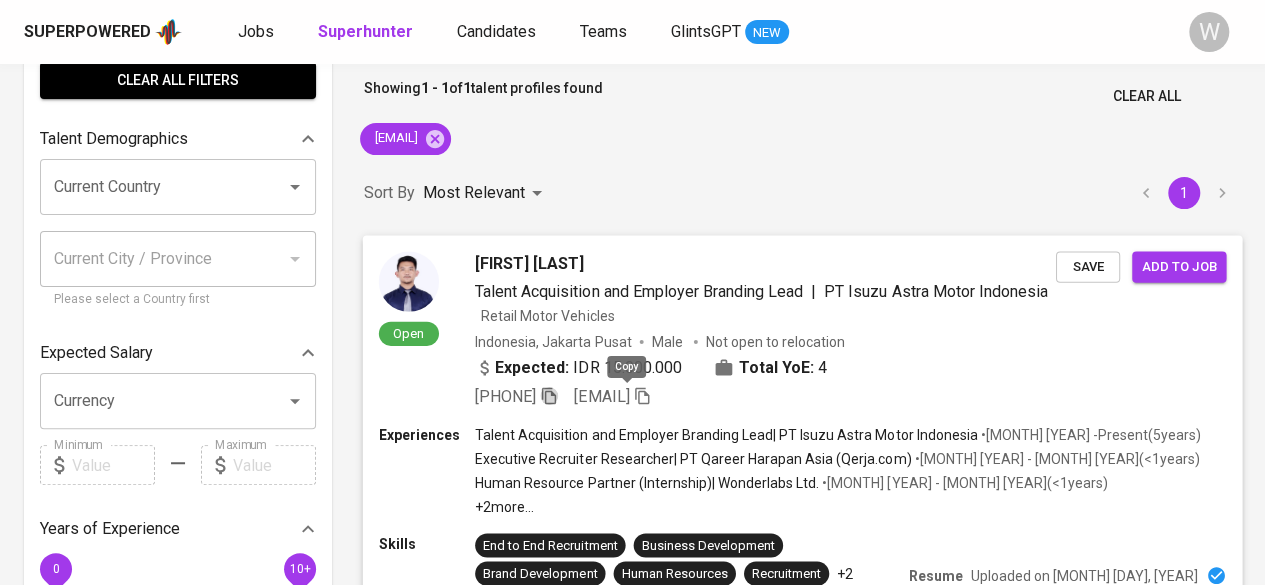 click 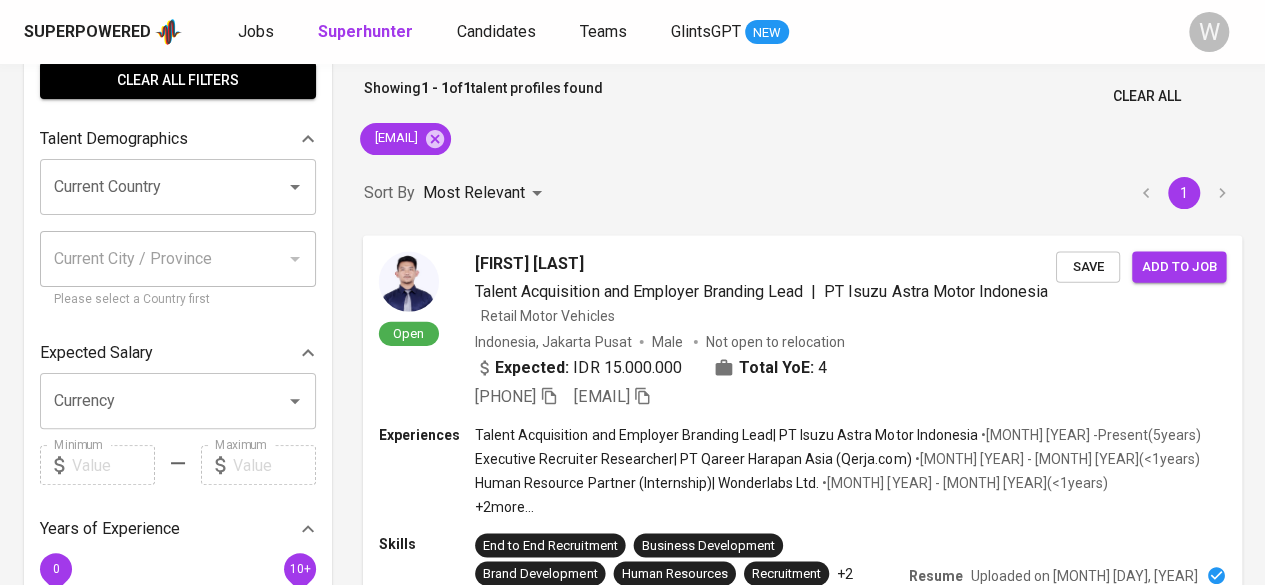 scroll, scrollTop: 0, scrollLeft: 0, axis: both 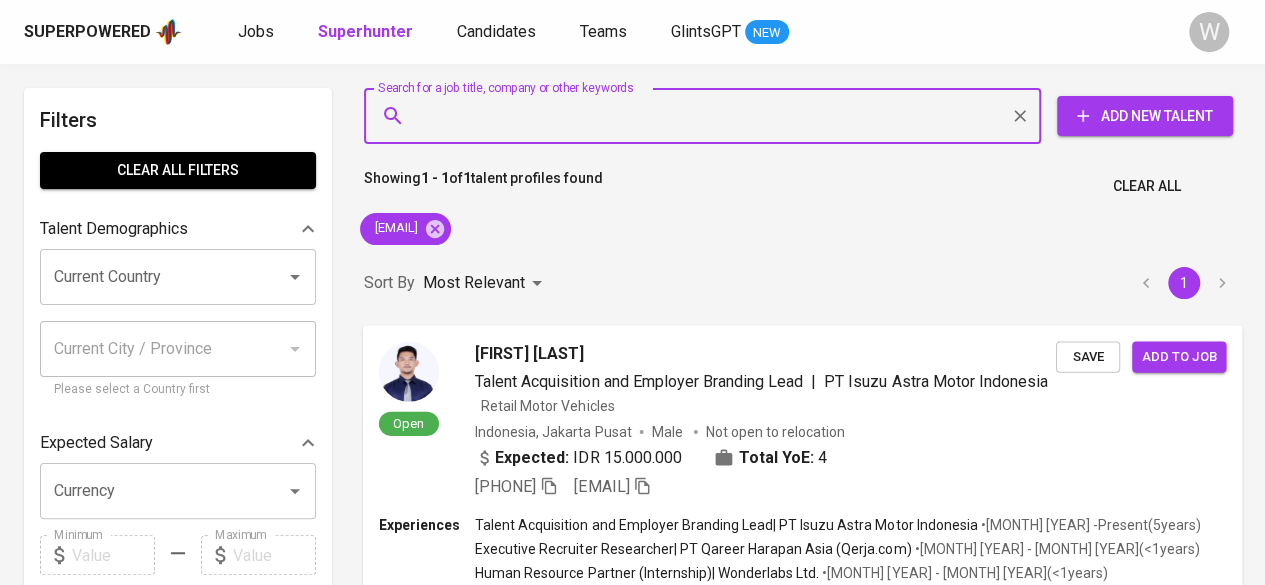 click on "Search for a job title, company or other keywords" at bounding box center (707, 116) 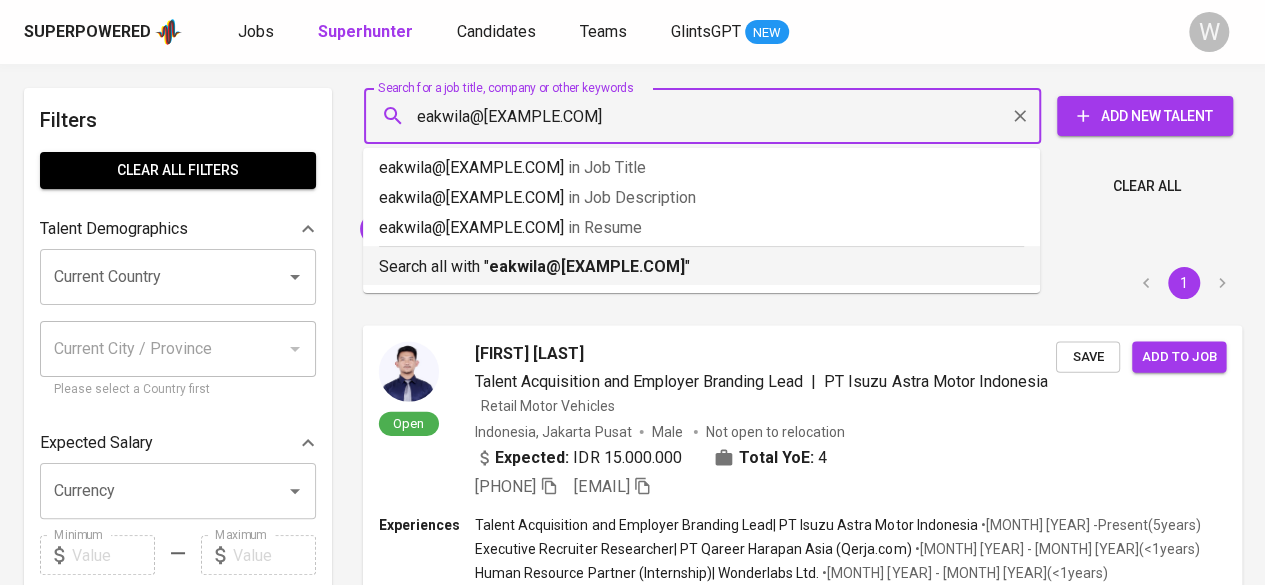 click on "Search all with " [EMAIL] "" at bounding box center [701, 265] 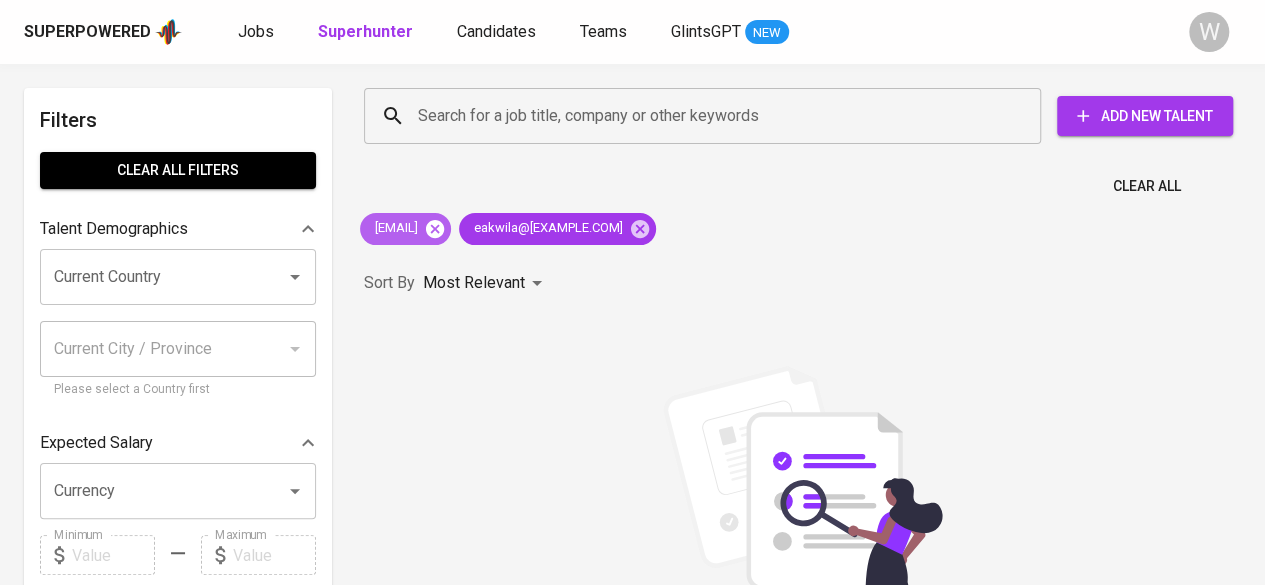 click 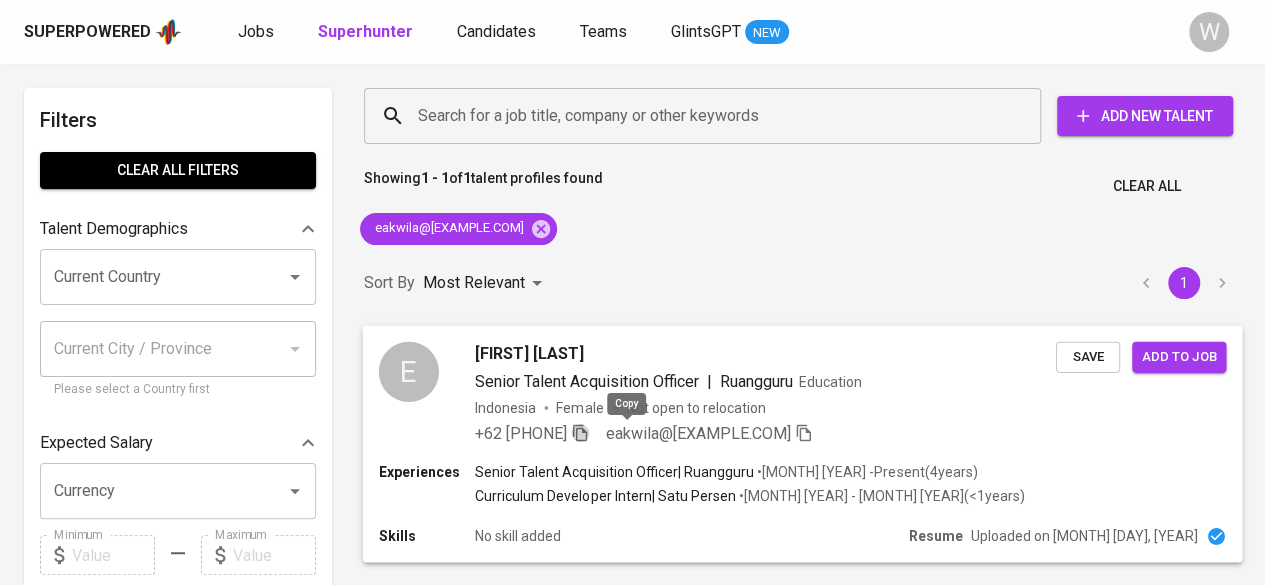 click 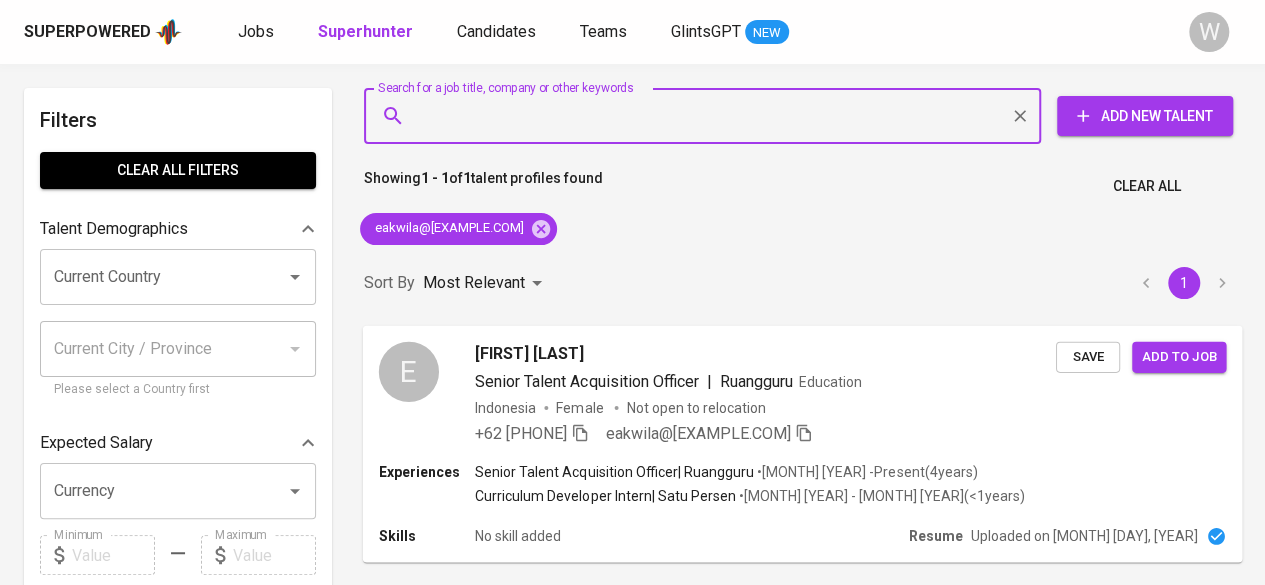 click on "Search for a job title, company or other keywords" at bounding box center [707, 116] 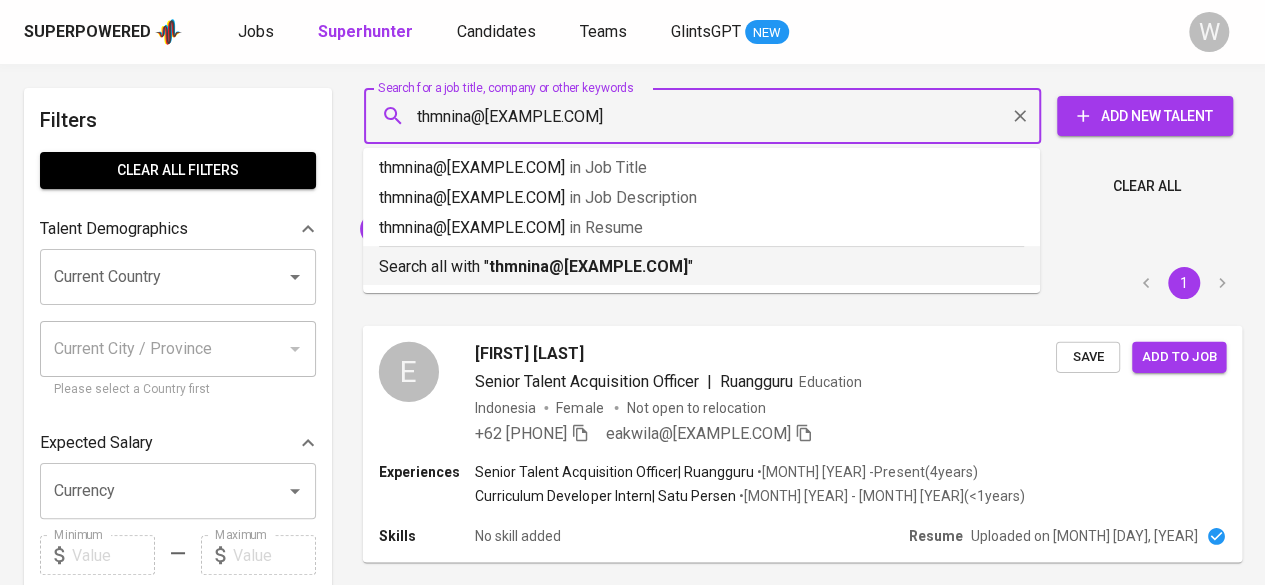 click on "thmnina@[EXAMPLE.COM]" at bounding box center (588, 266) 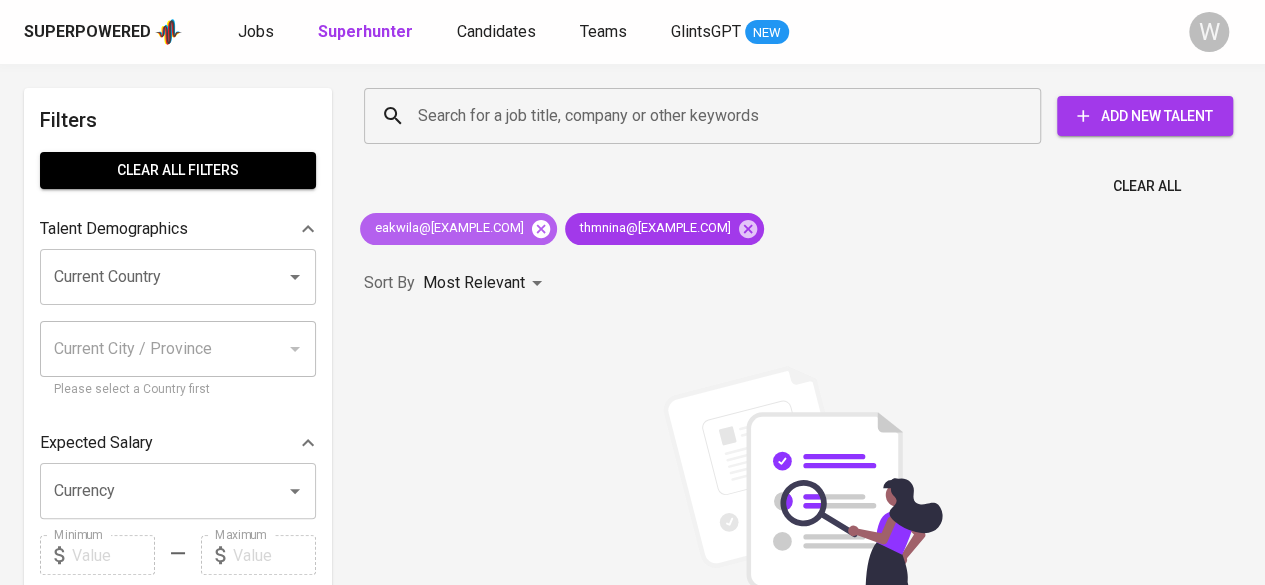 click 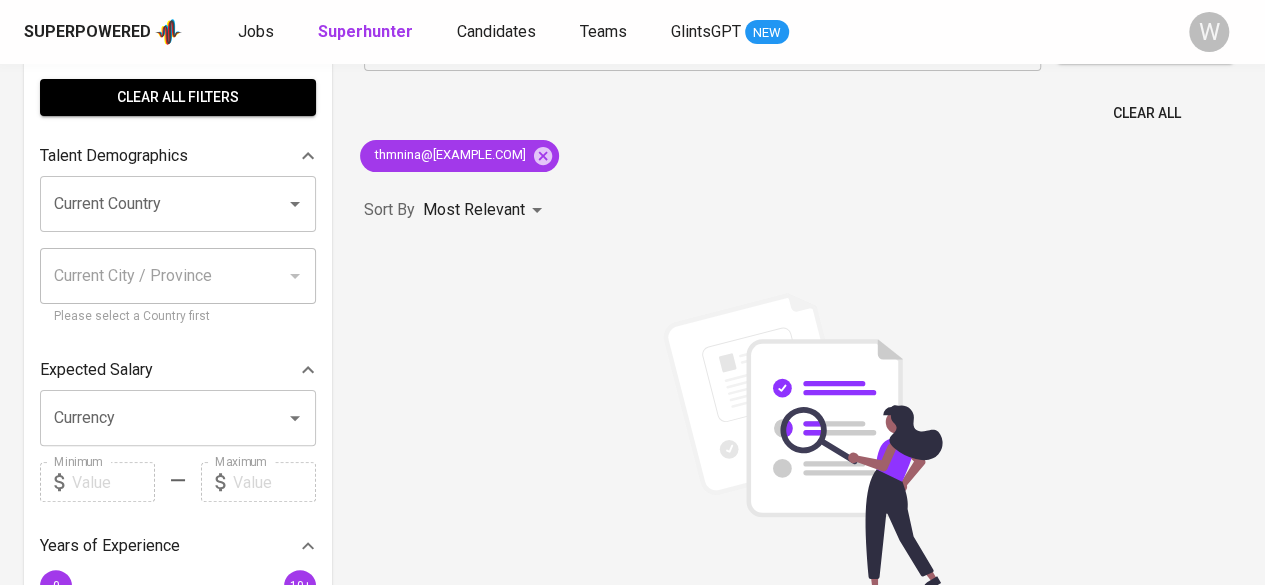 scroll, scrollTop: 0, scrollLeft: 0, axis: both 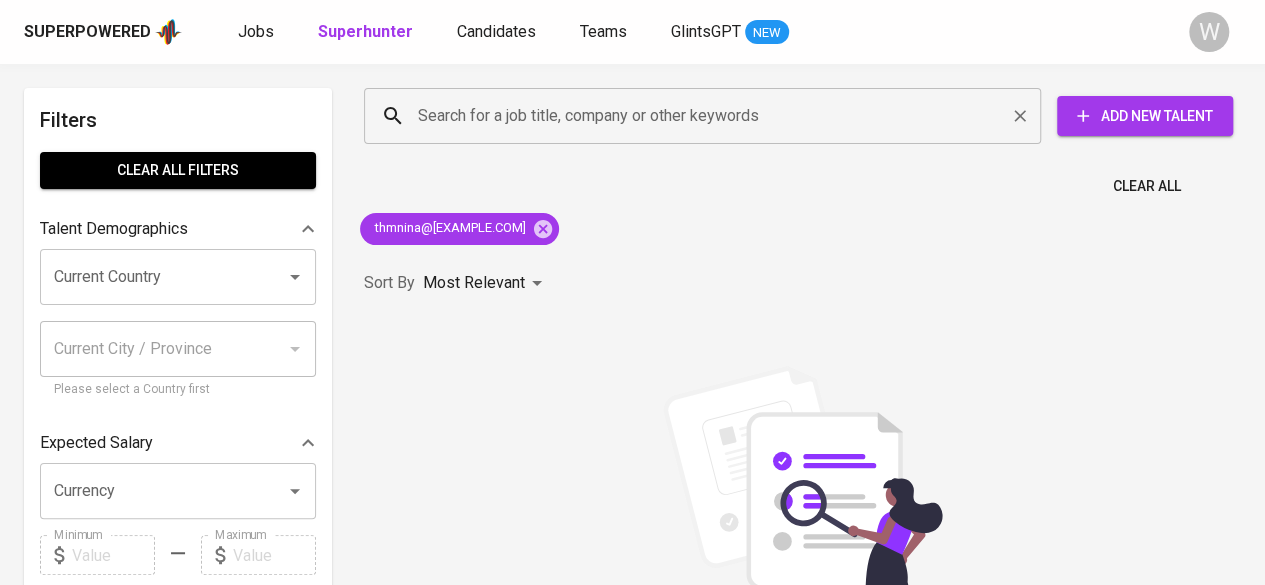 click on "Search for a job title, company or other keywords" at bounding box center [702, 116] 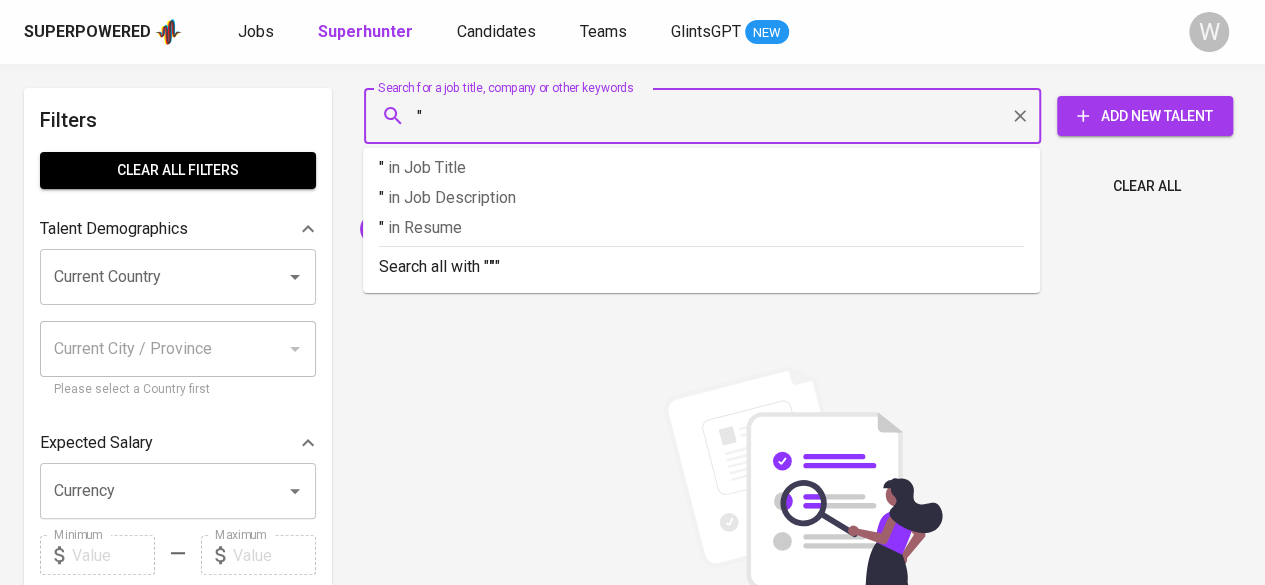 paste on "[FIRST] [LAST]" 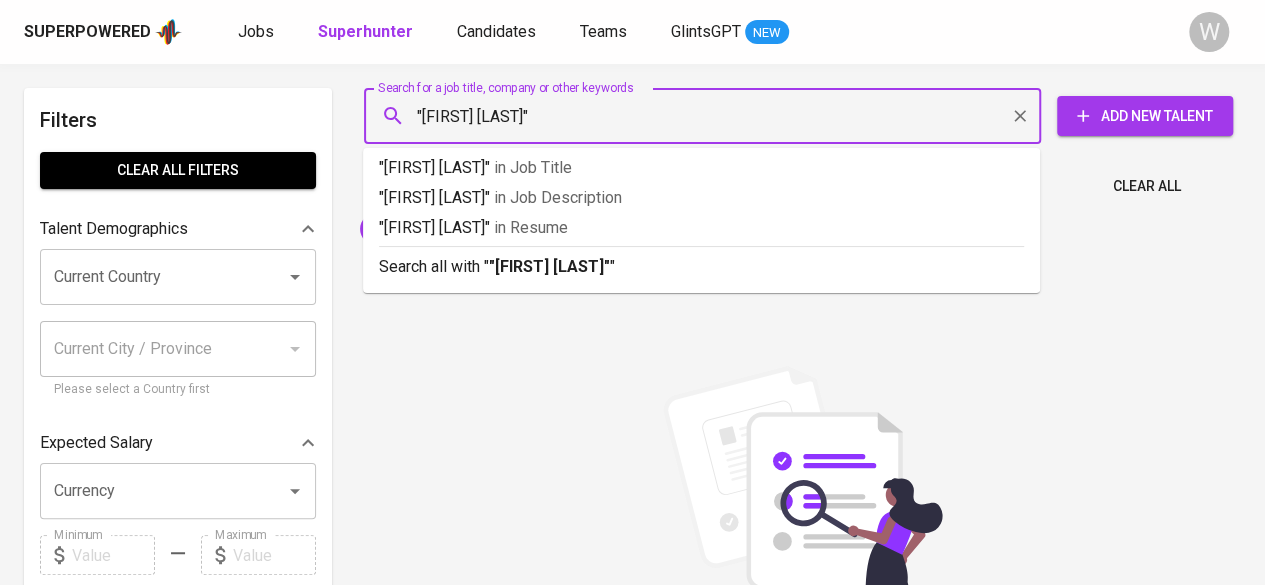 type on ""[FIRST] [LAST]"" 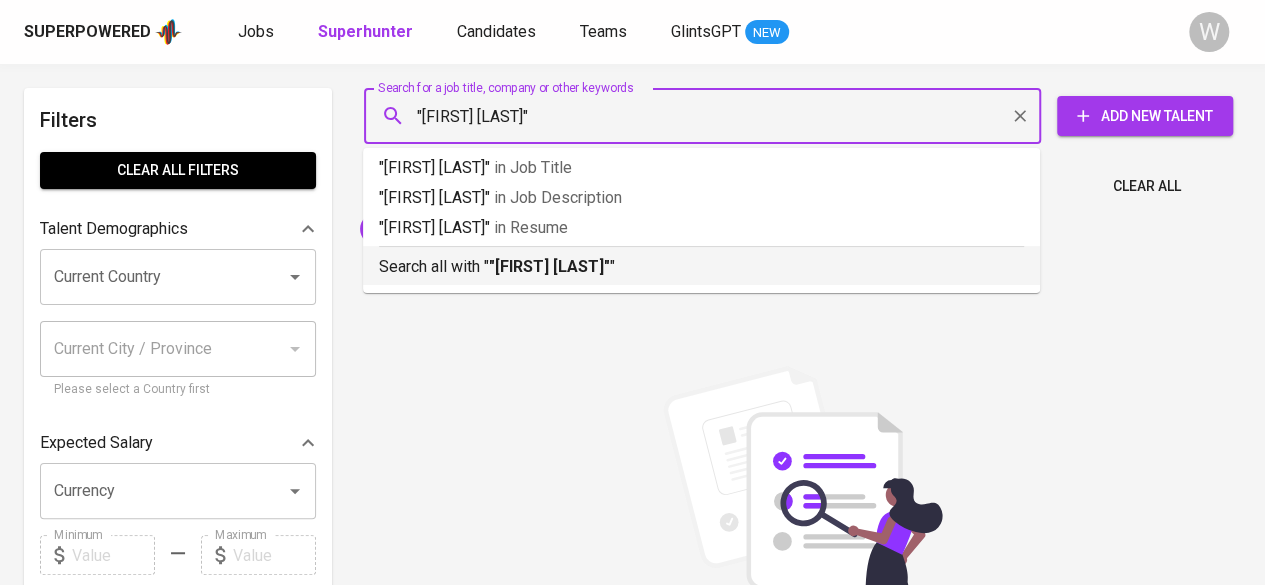 click on ""[FIRST] [LAST]"" at bounding box center [549, 266] 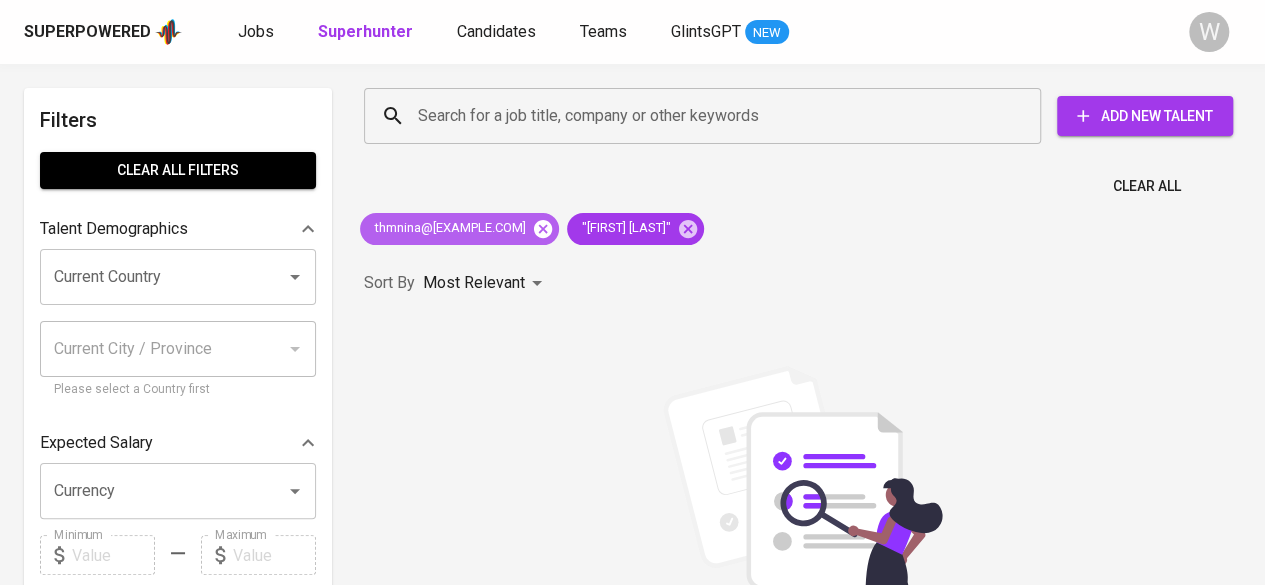 click 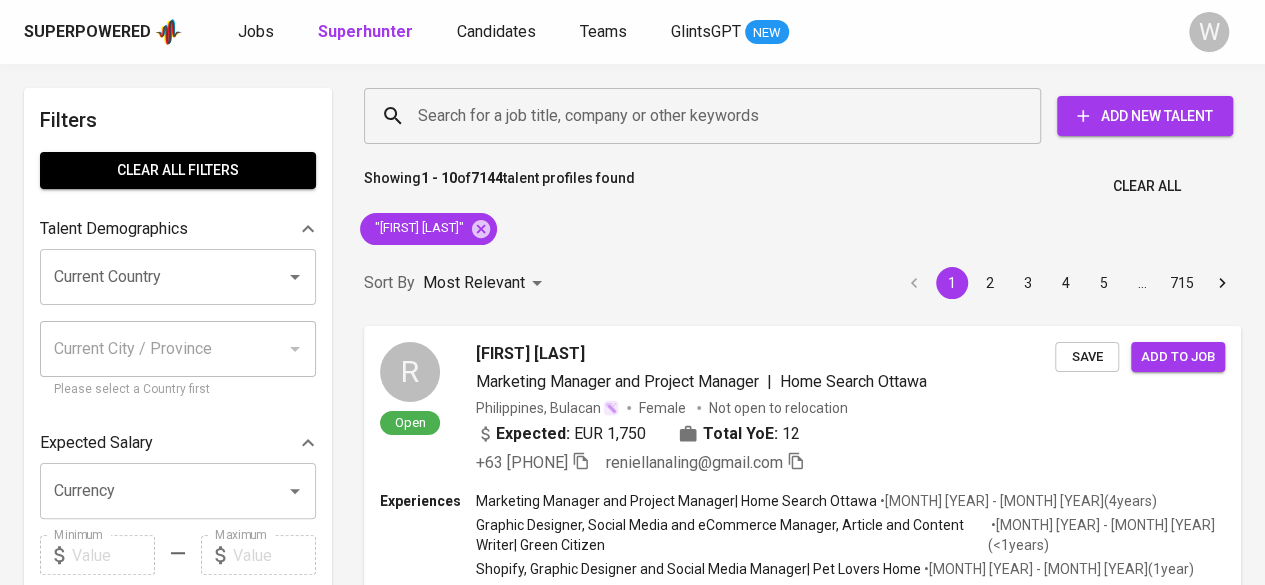 scroll, scrollTop: 486, scrollLeft: 0, axis: vertical 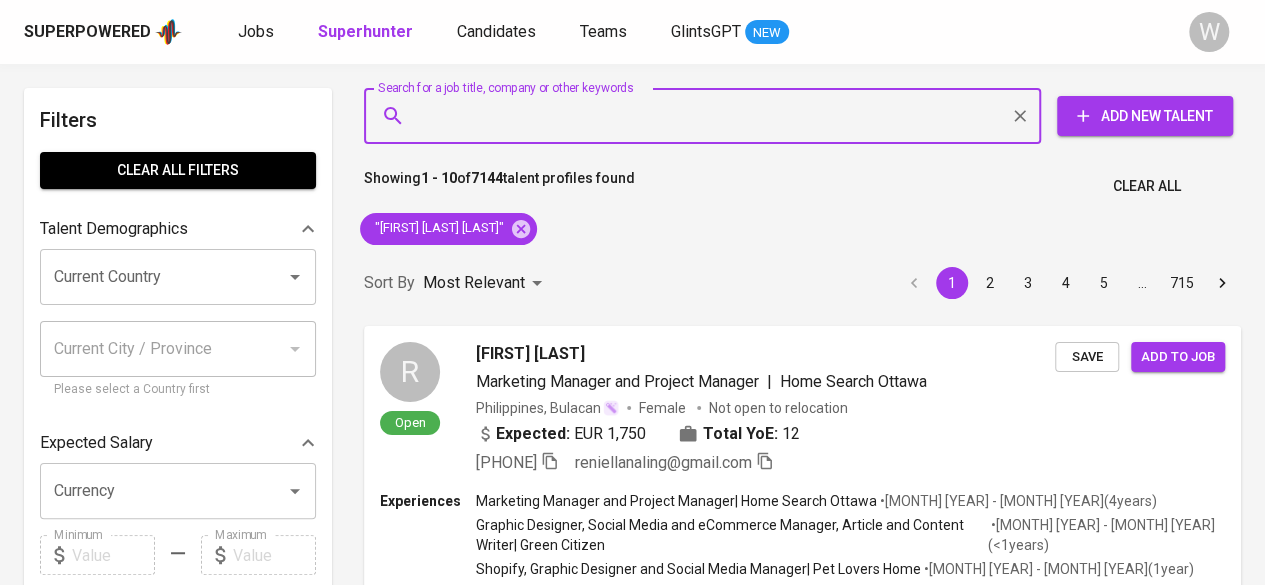 click on "Search for a job title, company or other keywords" at bounding box center (707, 116) 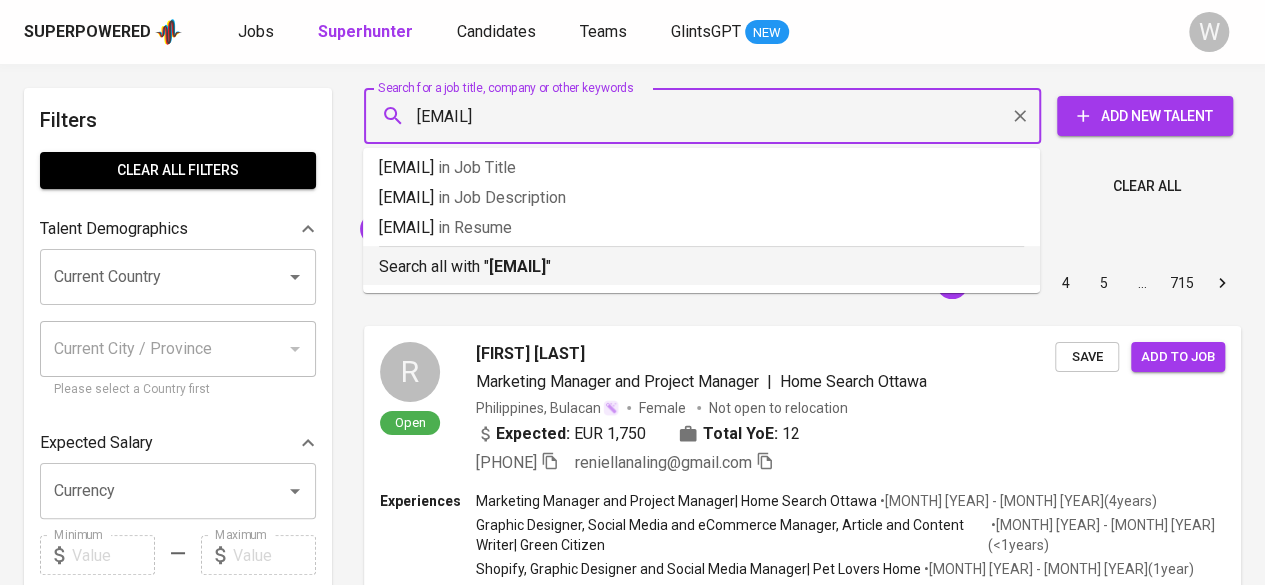 click on "detaniahananti@gmail.com" at bounding box center [517, 266] 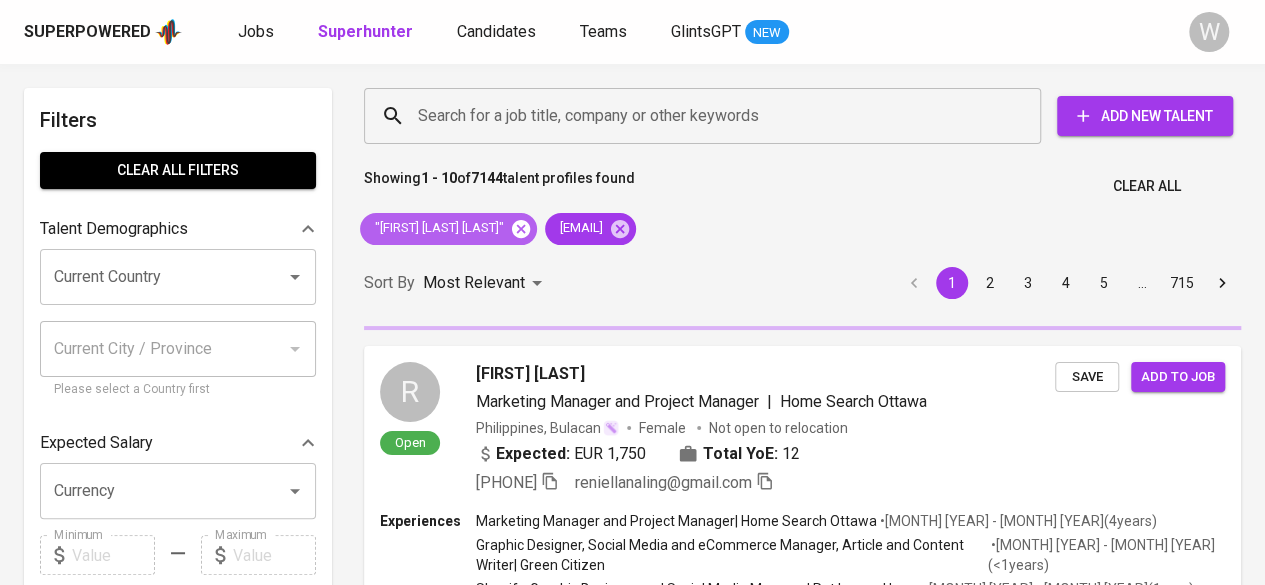 click 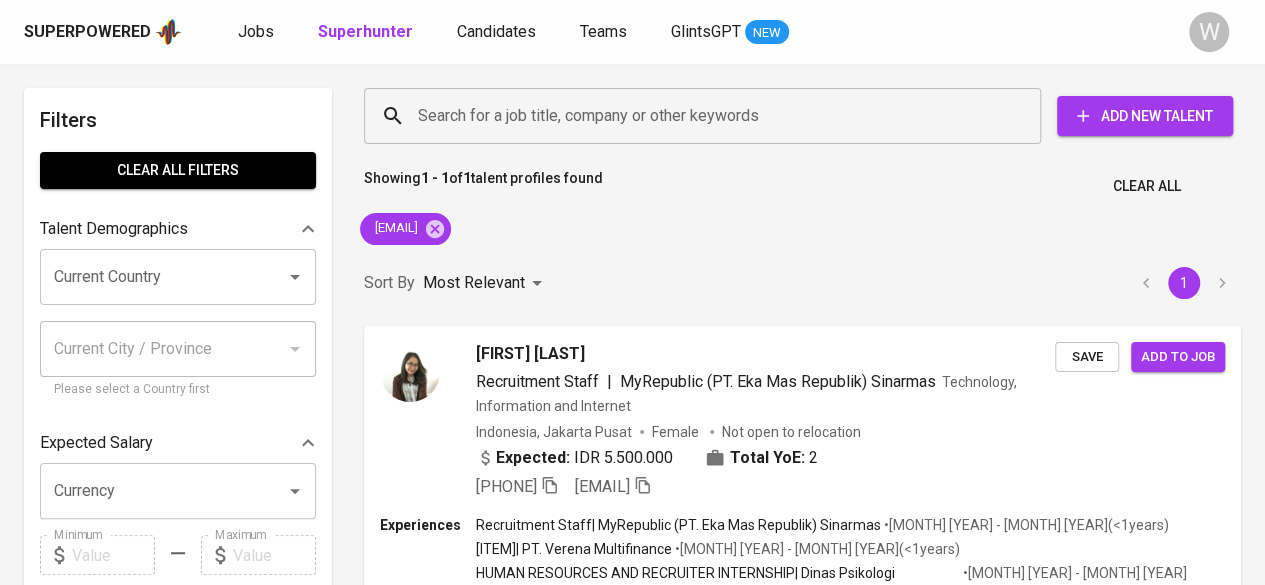 scroll, scrollTop: 40, scrollLeft: 0, axis: vertical 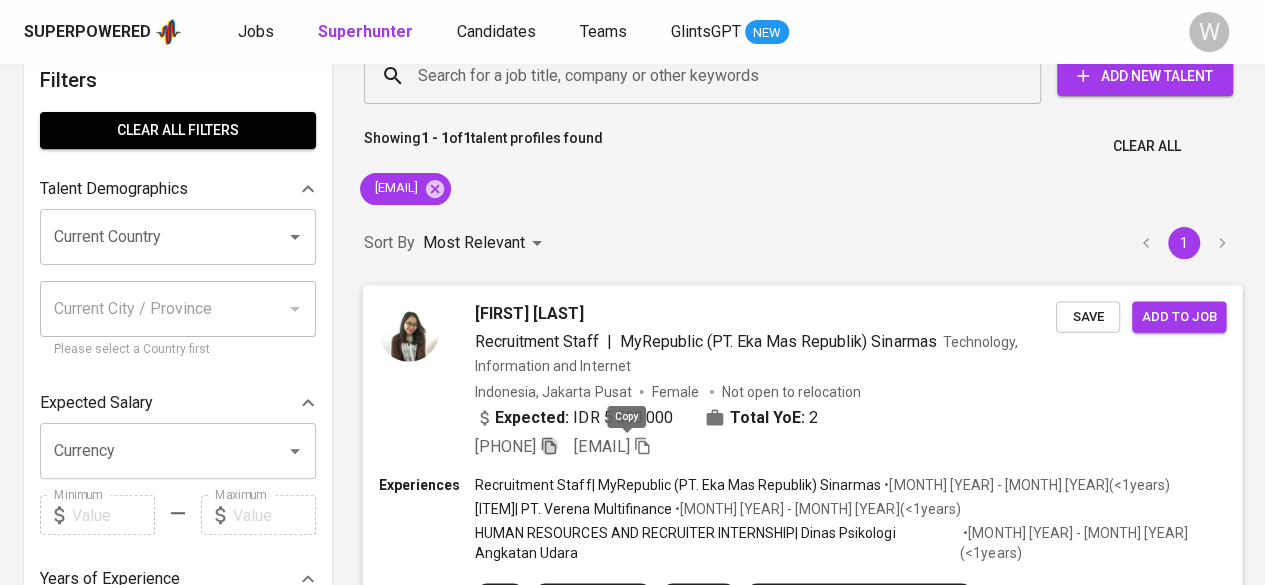 click 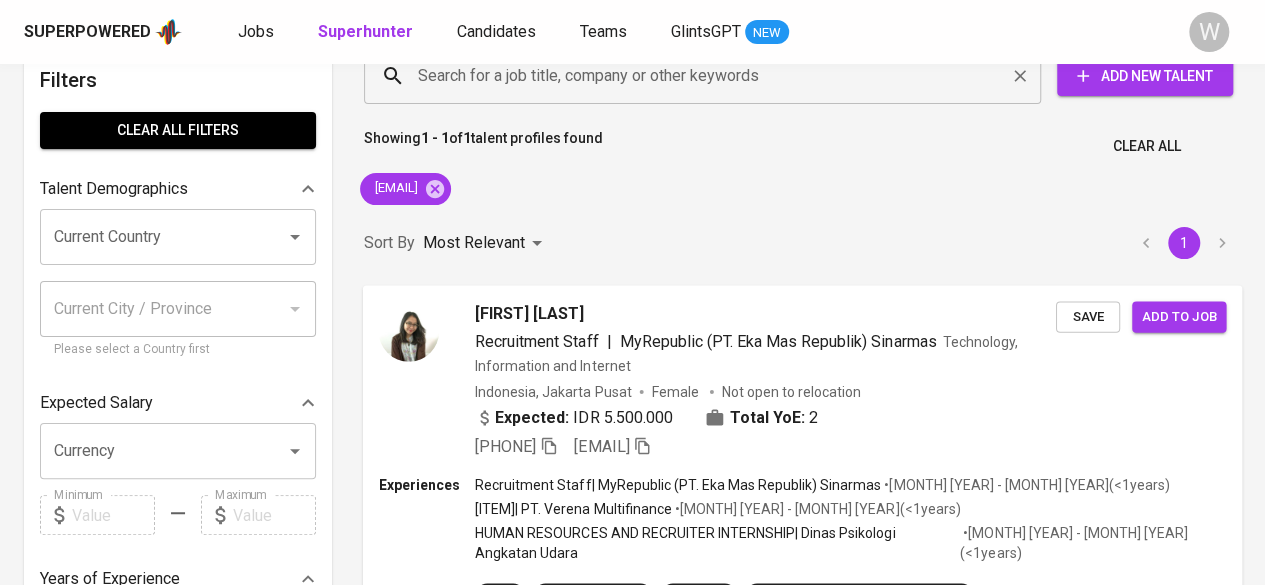 click on "Search for a job title, company or other keywords" at bounding box center (707, 76) 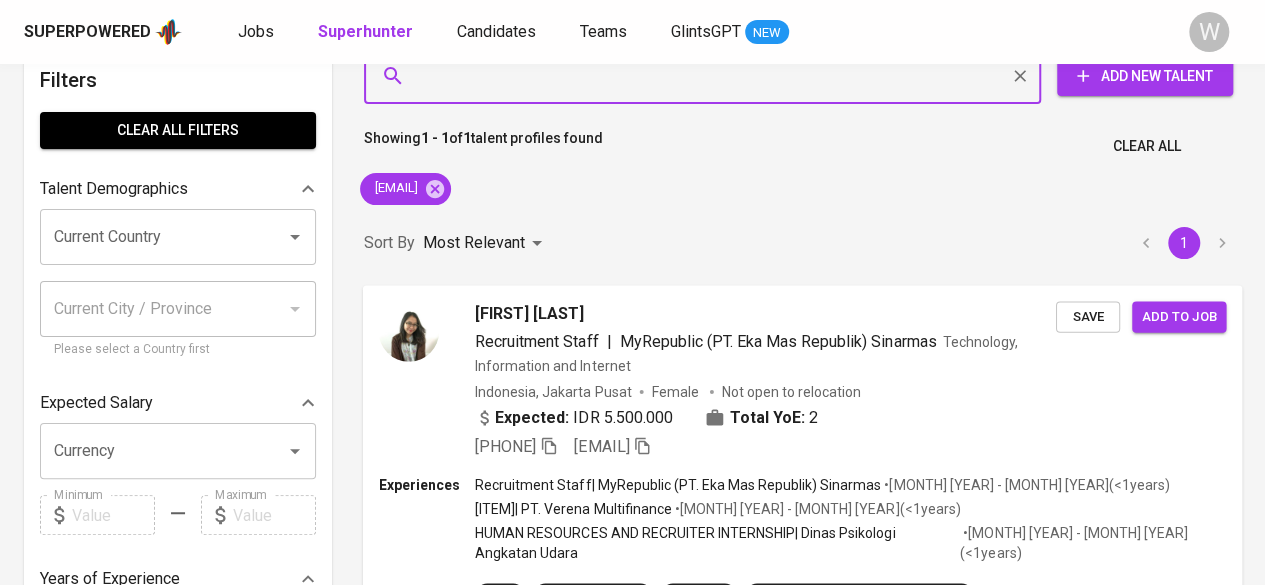 type on """ 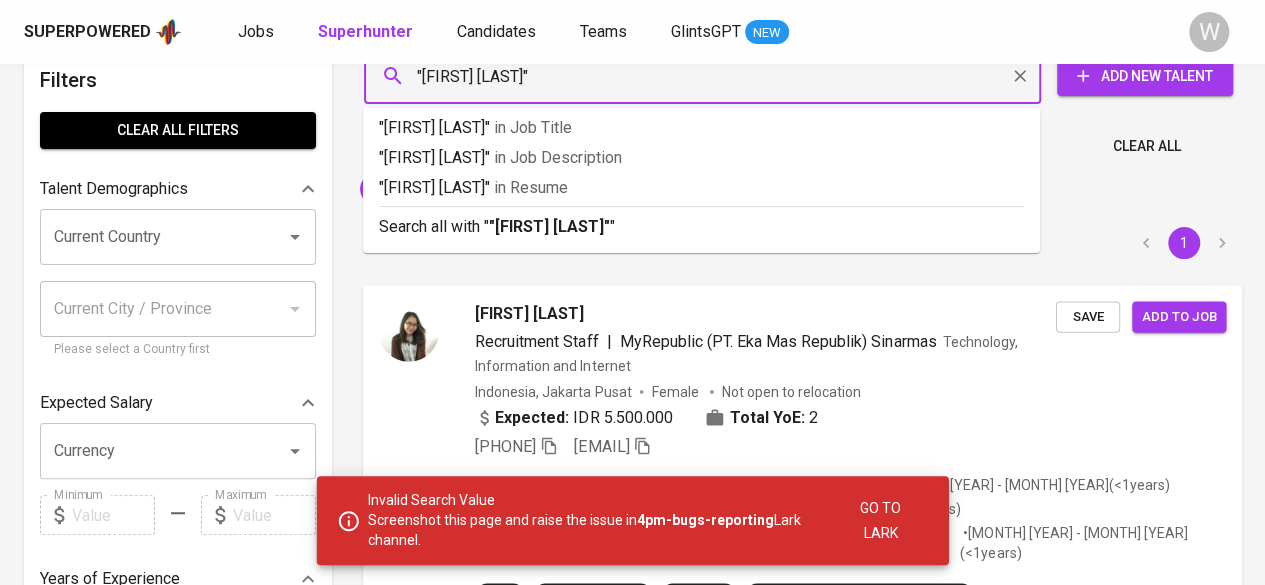 type on ""Dian Marliana"" 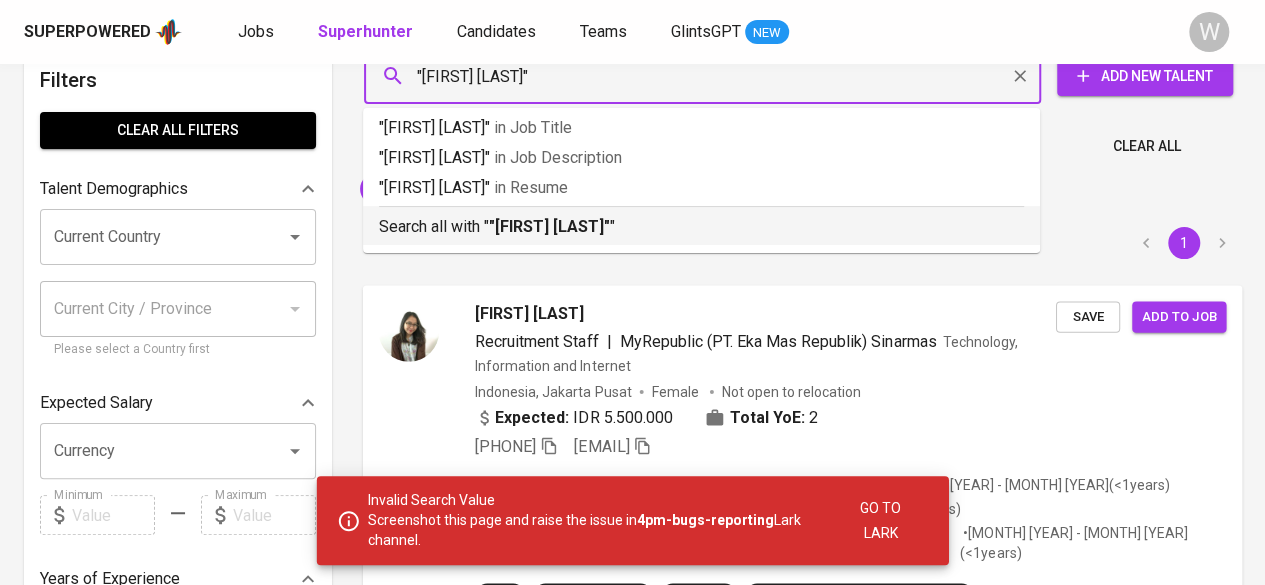 click on "Search all with " "Dian Marliana" "" at bounding box center (701, 222) 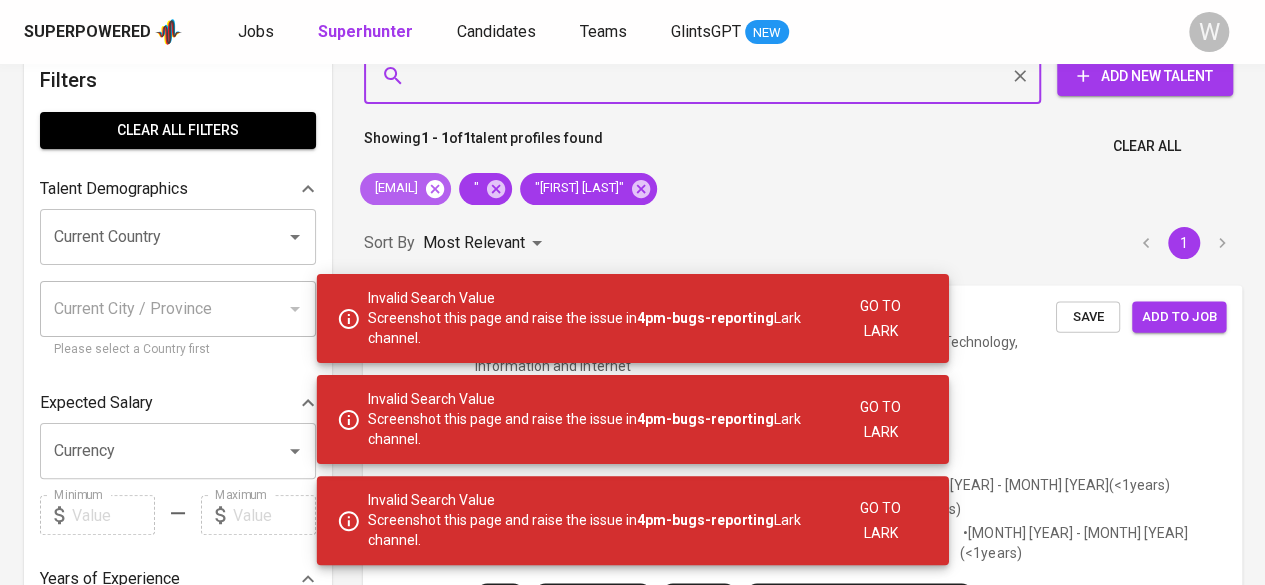 click 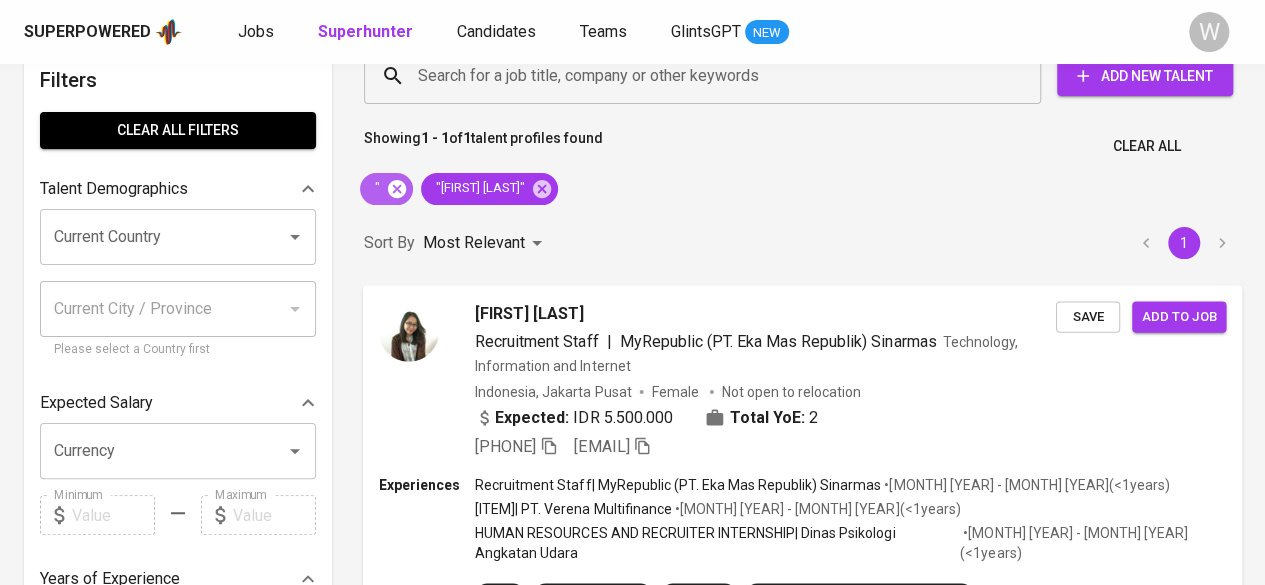 click 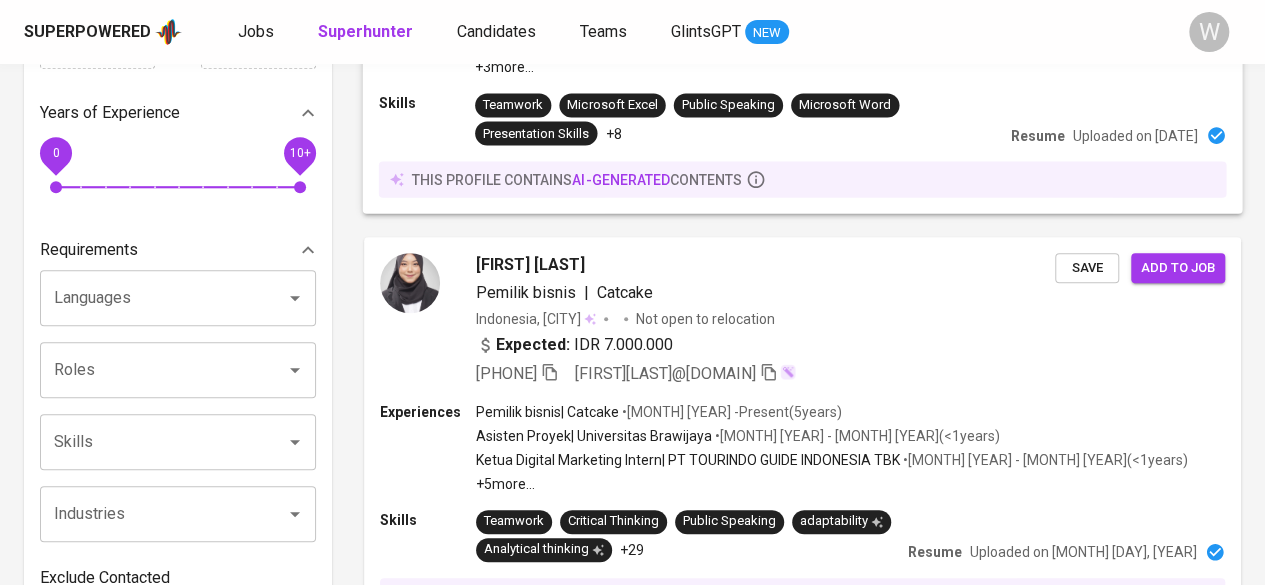 scroll, scrollTop: 0, scrollLeft: 0, axis: both 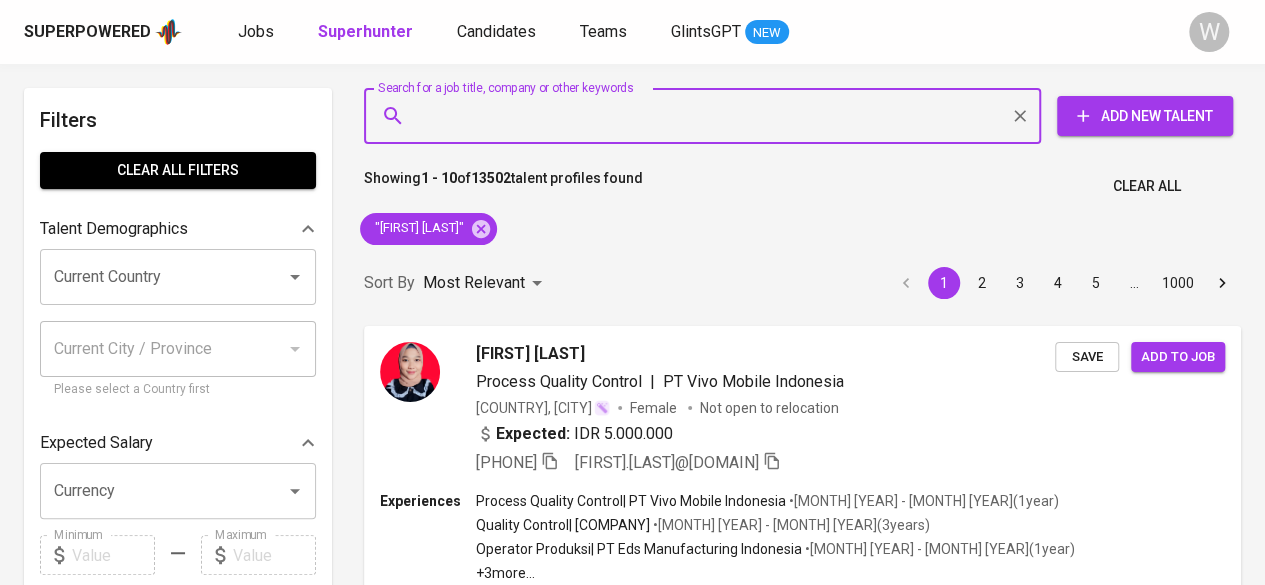 click on "Search for a job title, company or other keywords" at bounding box center [707, 116] 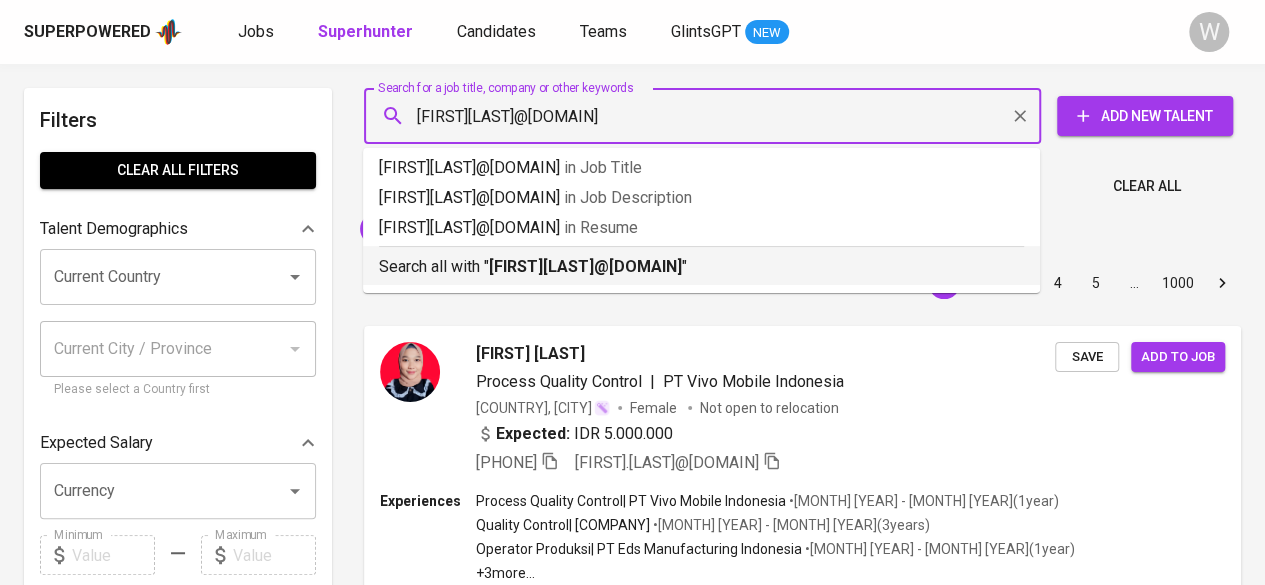 click on "Search all with " cintyahariyani@yahoo.com "" at bounding box center [701, 262] 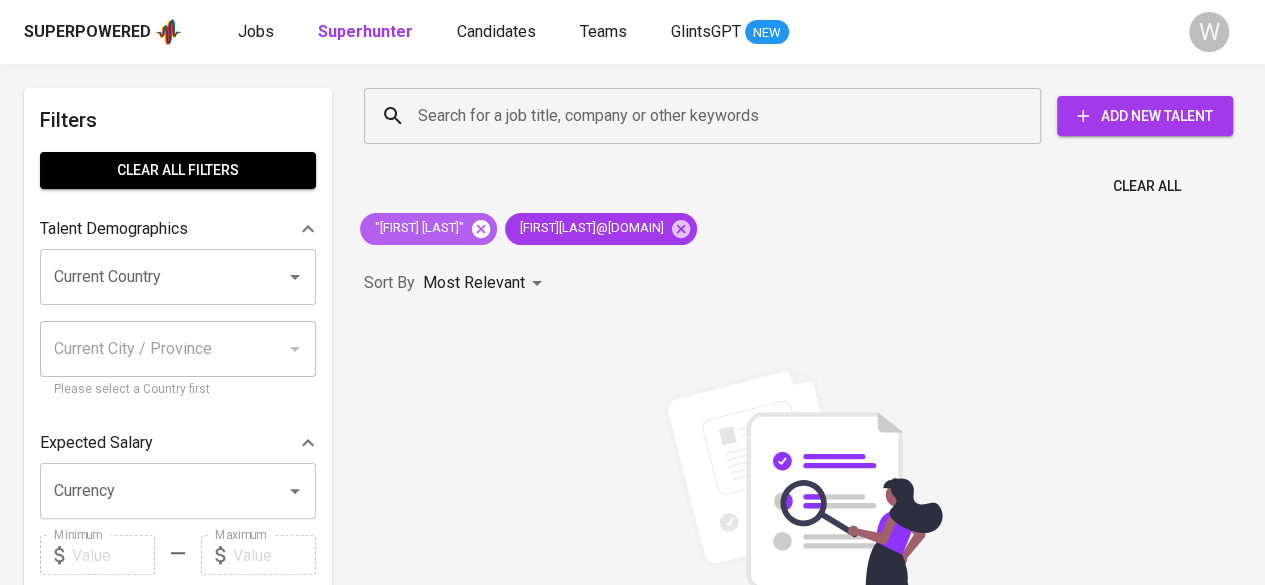 click 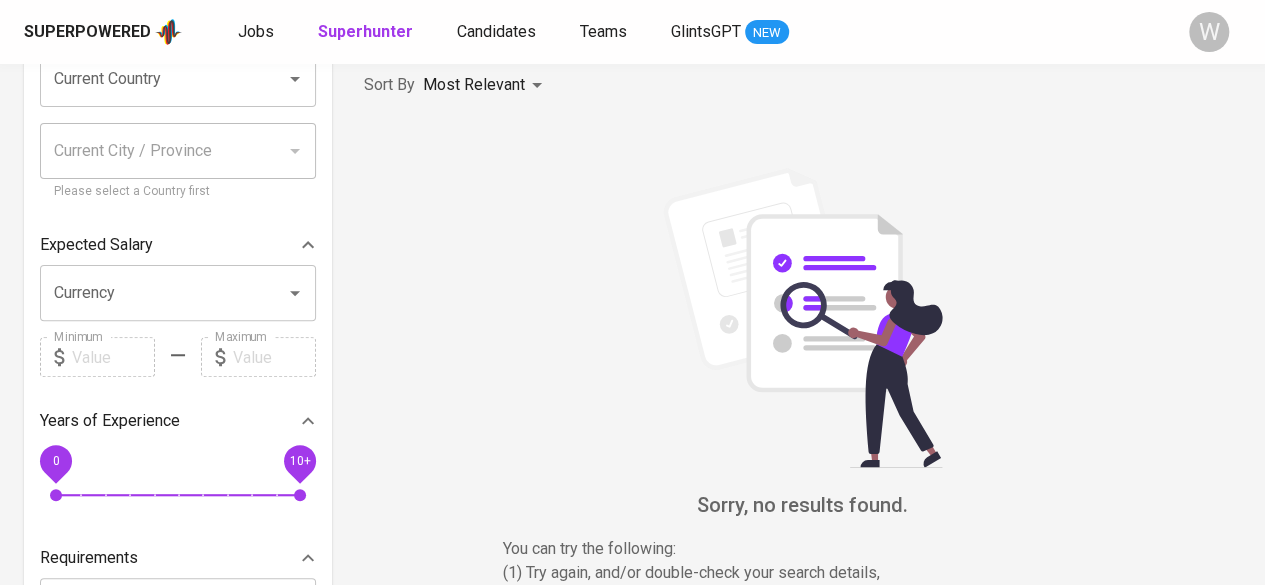 scroll, scrollTop: 0, scrollLeft: 0, axis: both 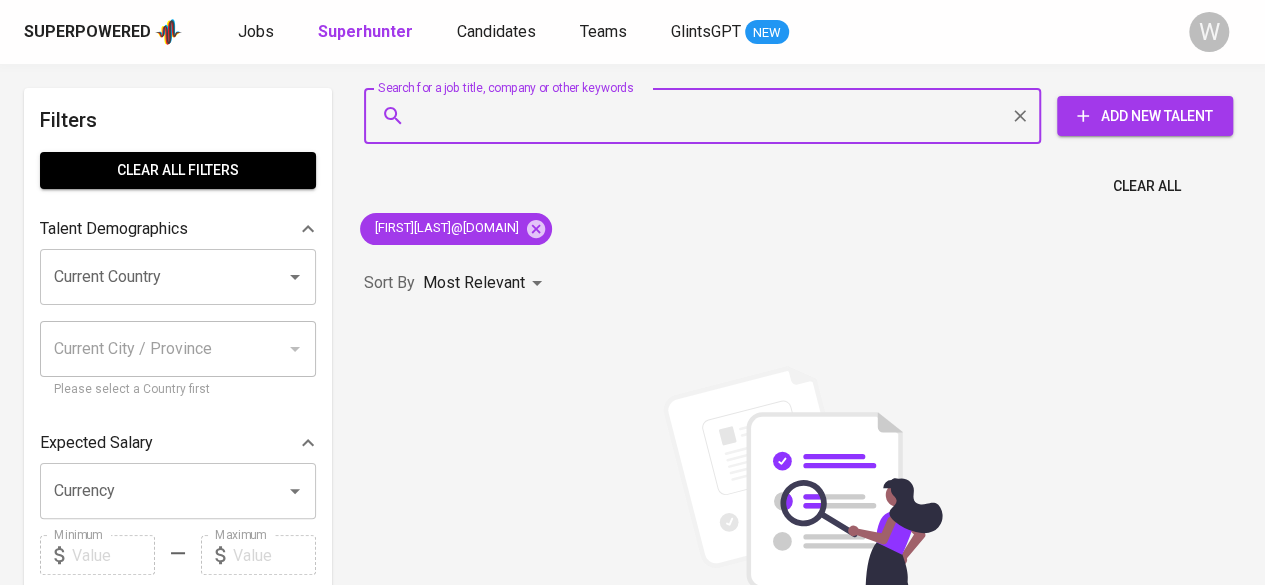 click on "Search for a job title, company or other keywords" at bounding box center (707, 116) 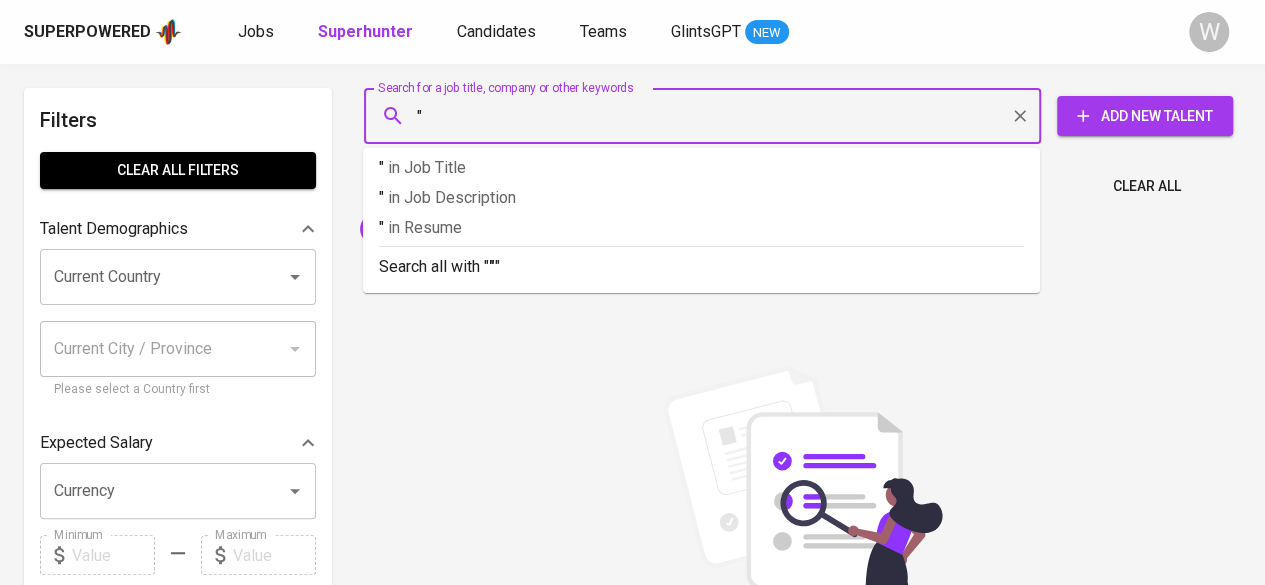 paste on "Muhammad Abrar" 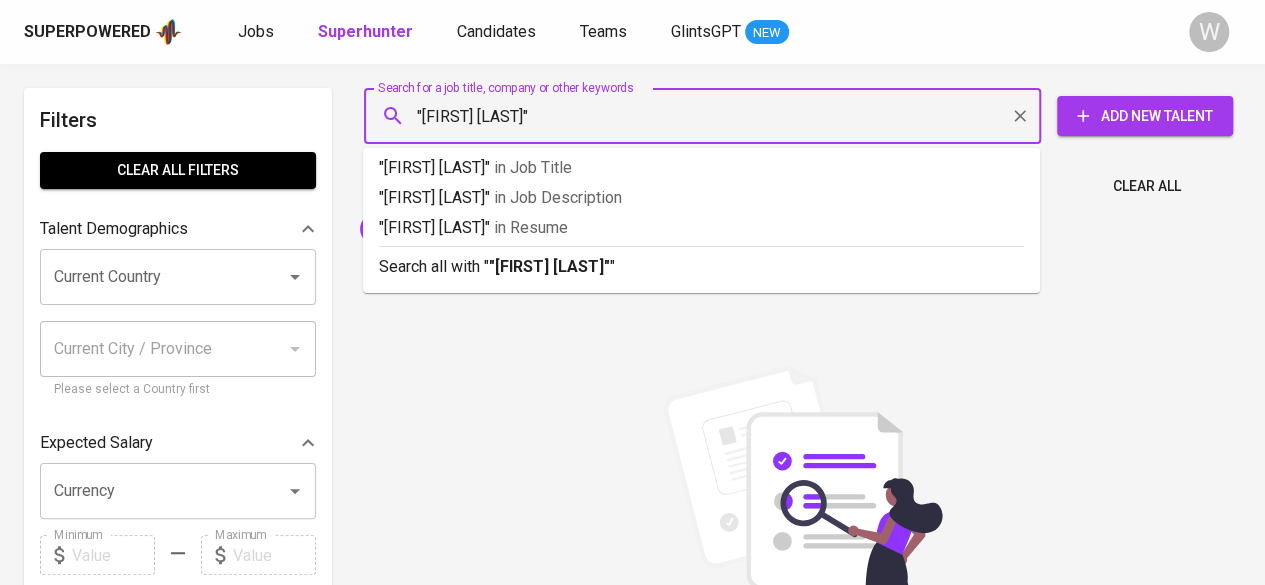 type on ""Muhammad Abrar"" 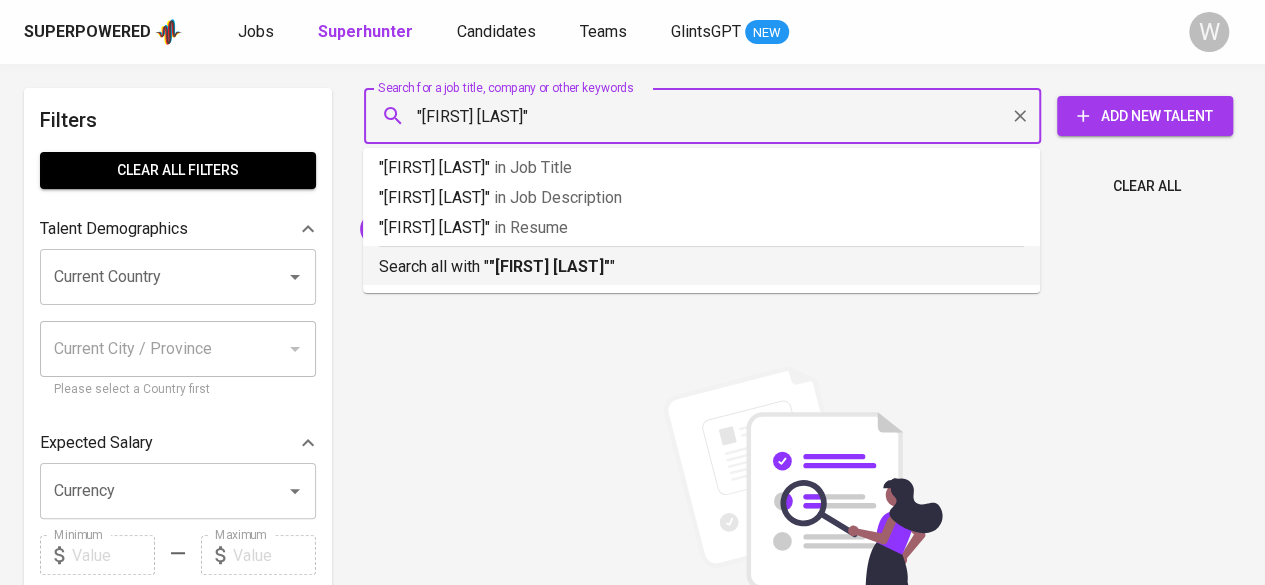 click on ""Muhammad Abrar"" at bounding box center (549, 266) 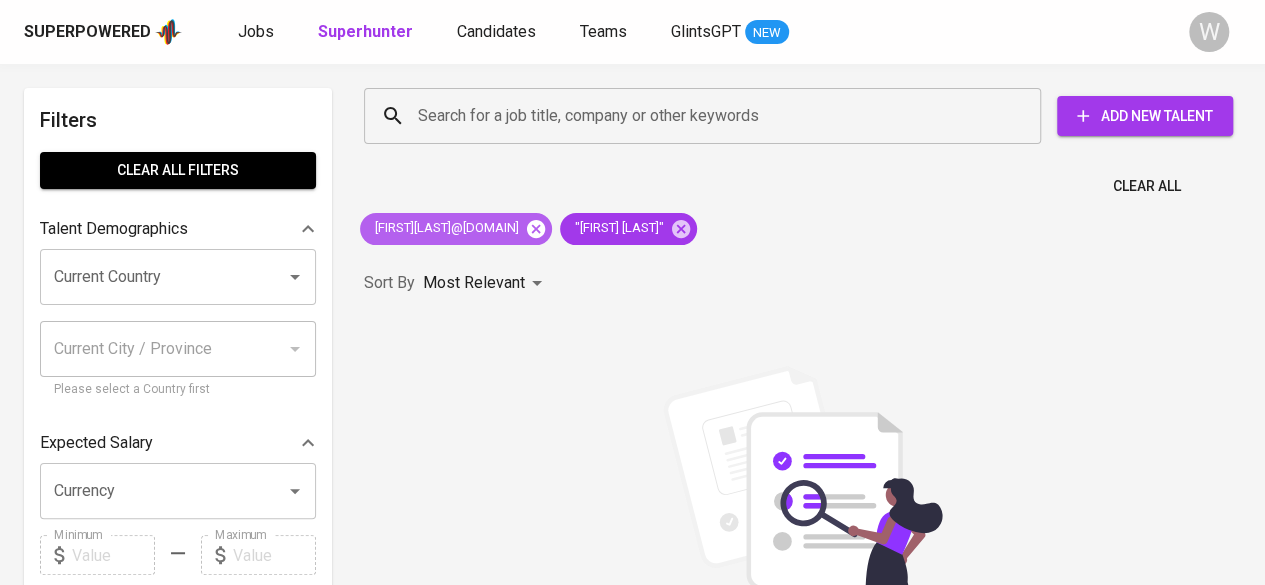 click 